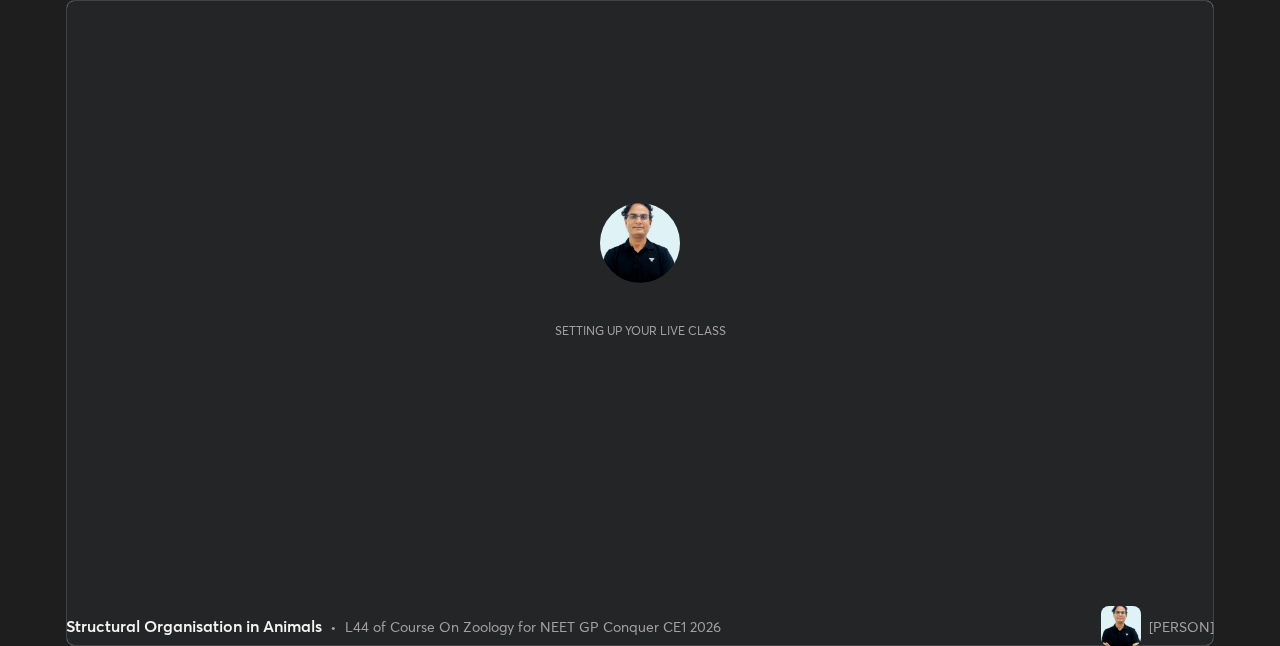 scroll, scrollTop: 0, scrollLeft: 0, axis: both 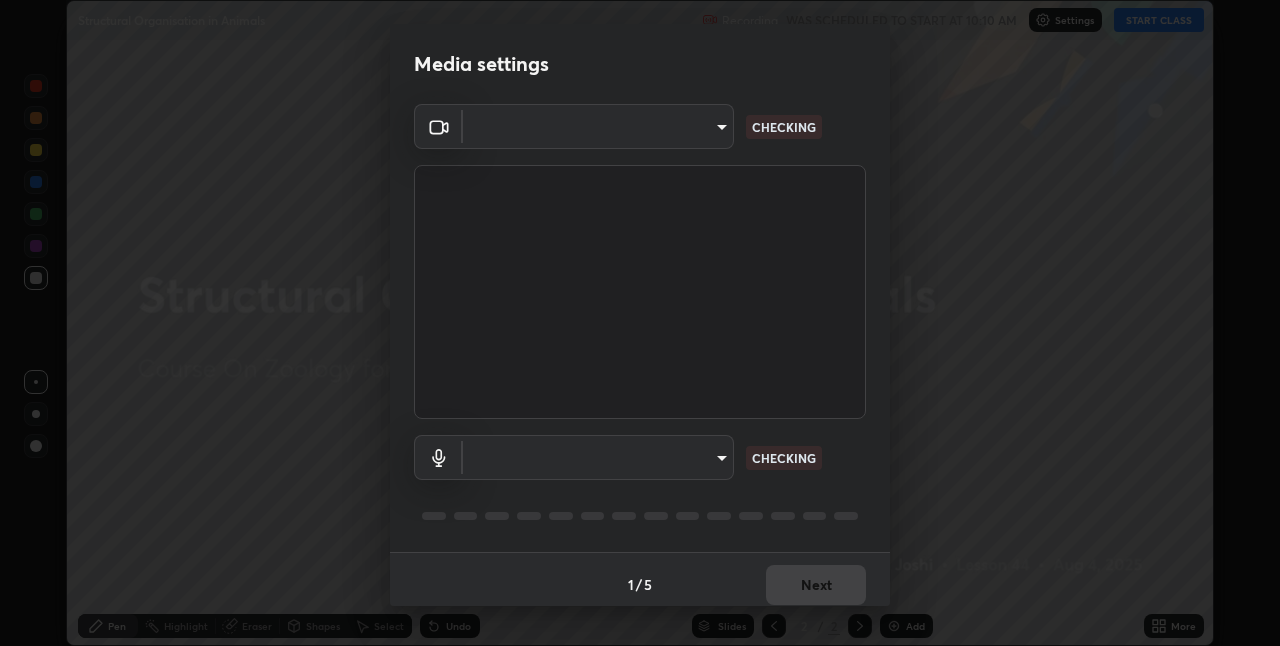 type on "bceb0d39e59d1d39637426b33c08aaa7dd42d03aa0ac193b5e2a50f4191d10bf" 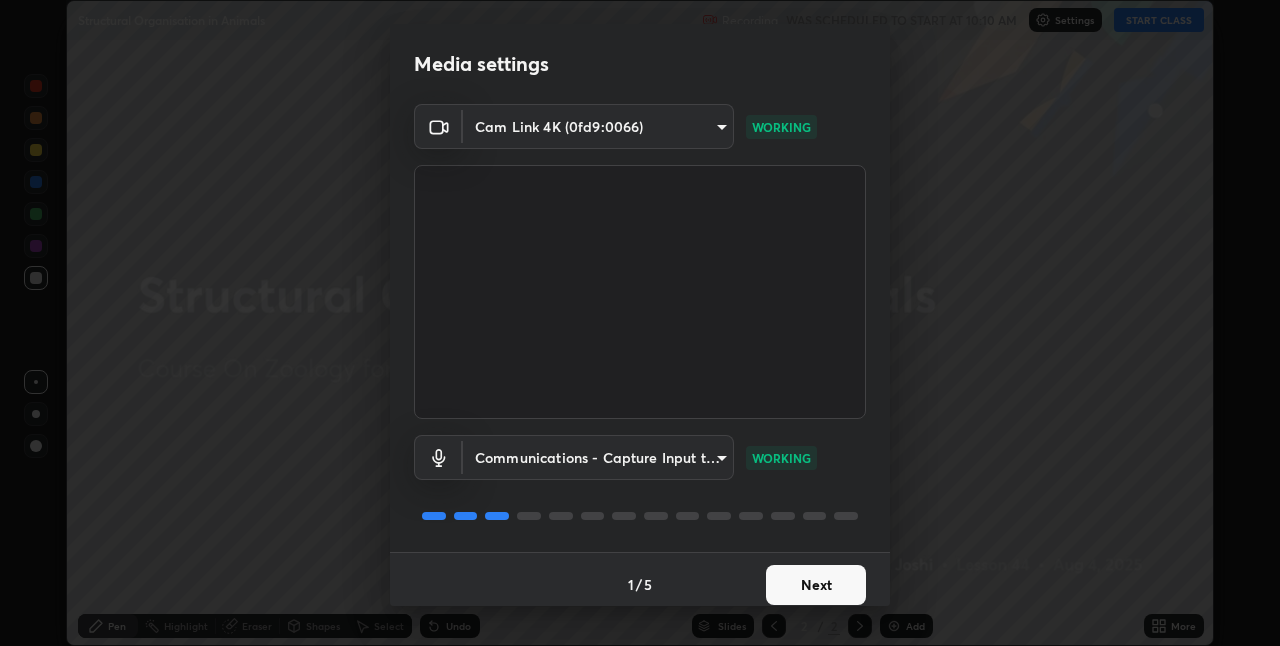click on "Next" at bounding box center (816, 585) 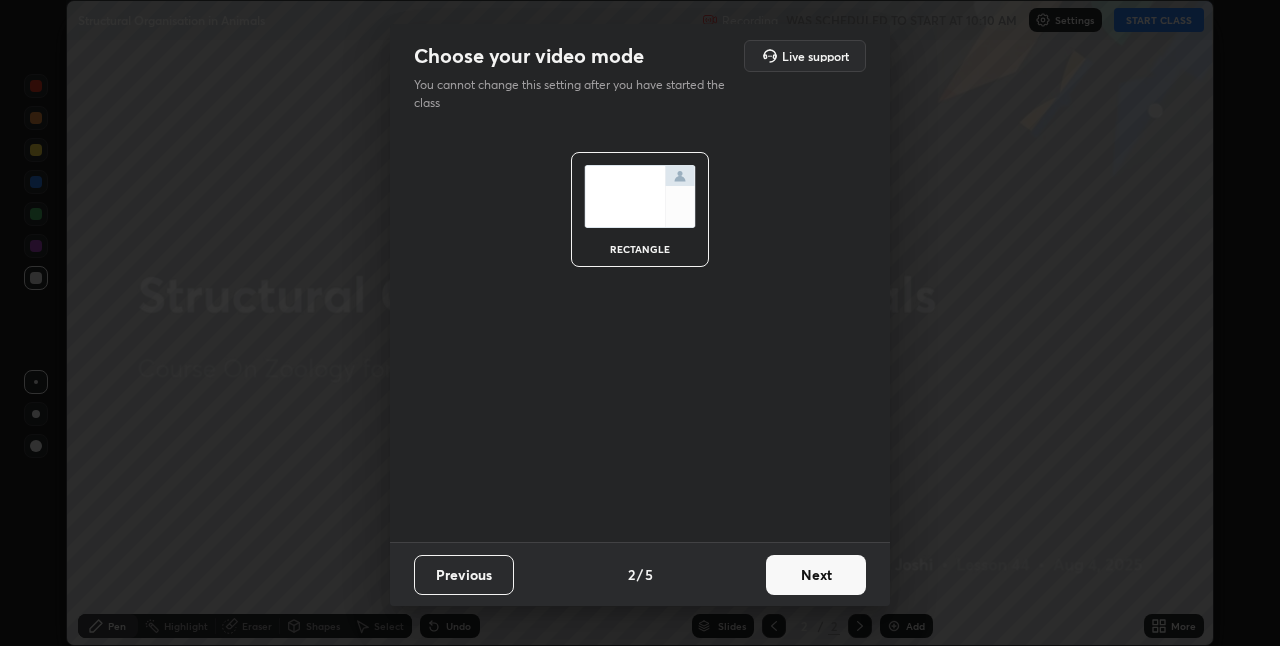 click on "Next" at bounding box center (816, 575) 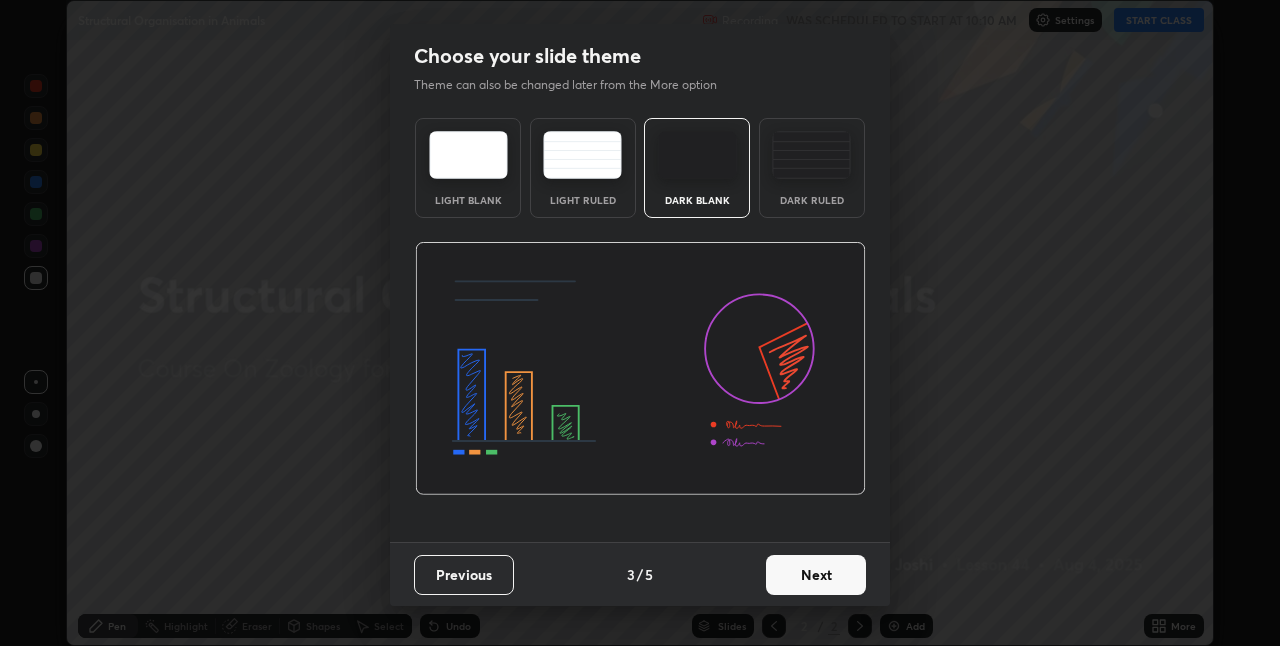 click on "Next" at bounding box center (816, 575) 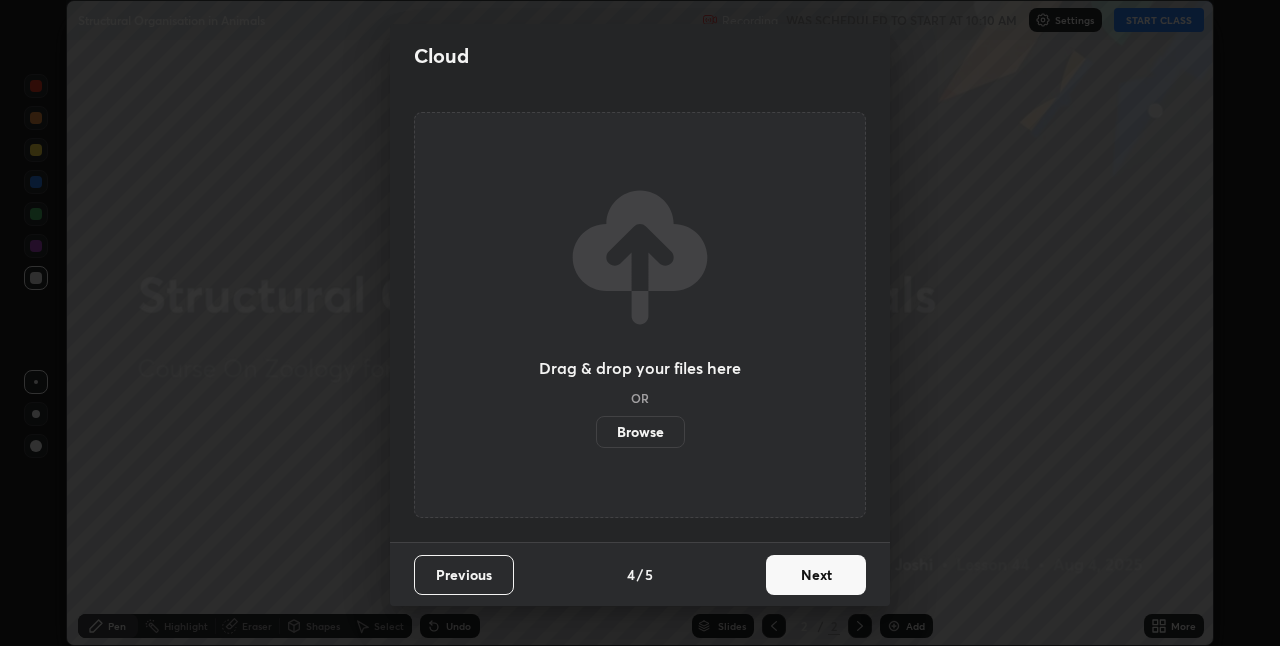 click on "Browse" at bounding box center [640, 432] 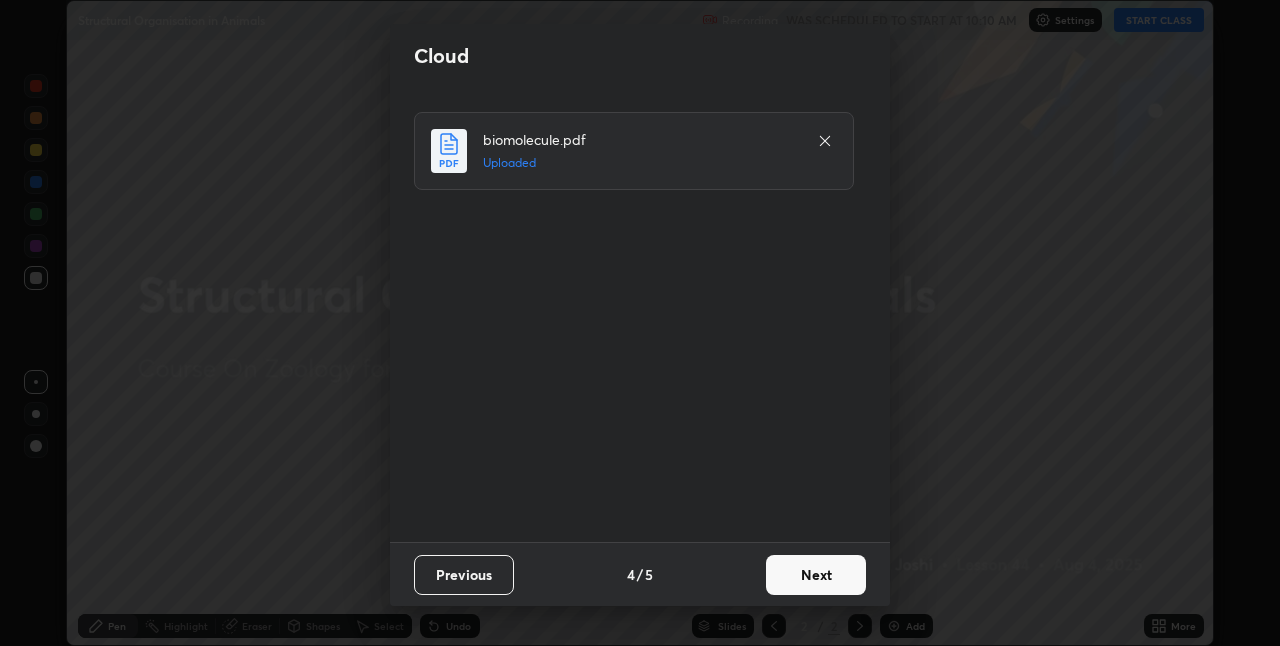 click on "Next" at bounding box center [816, 575] 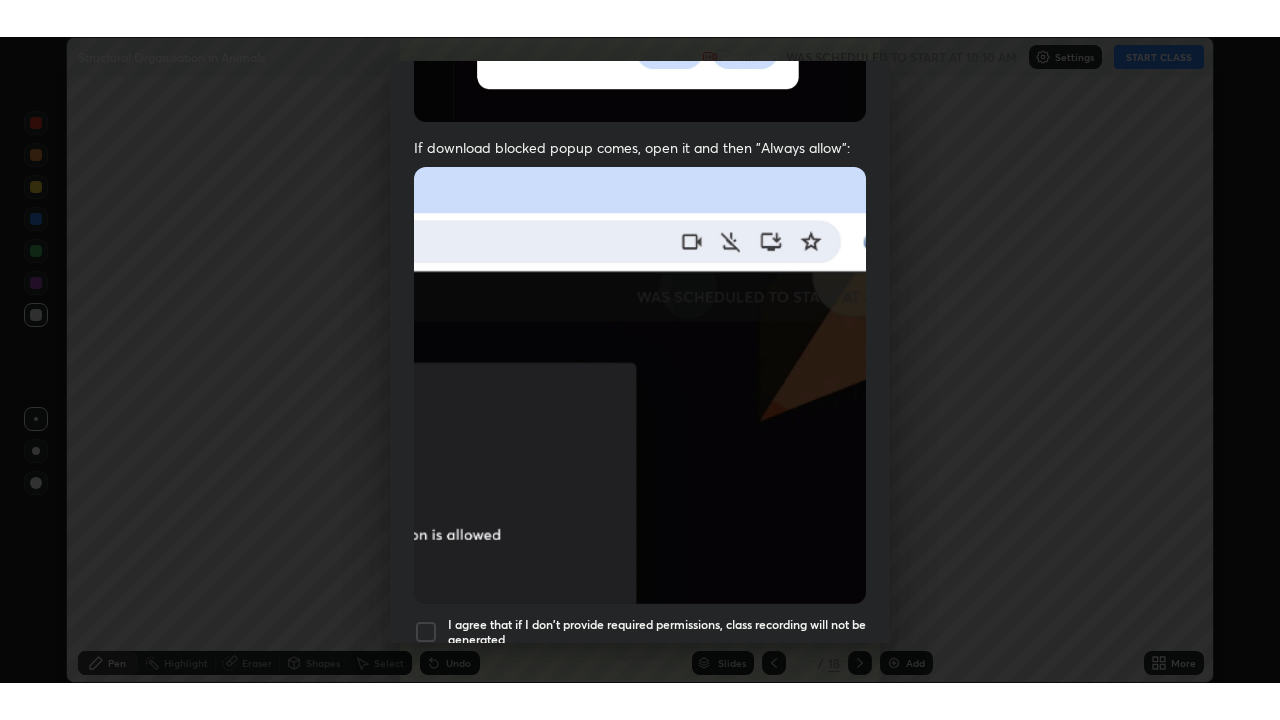 scroll, scrollTop: 418, scrollLeft: 0, axis: vertical 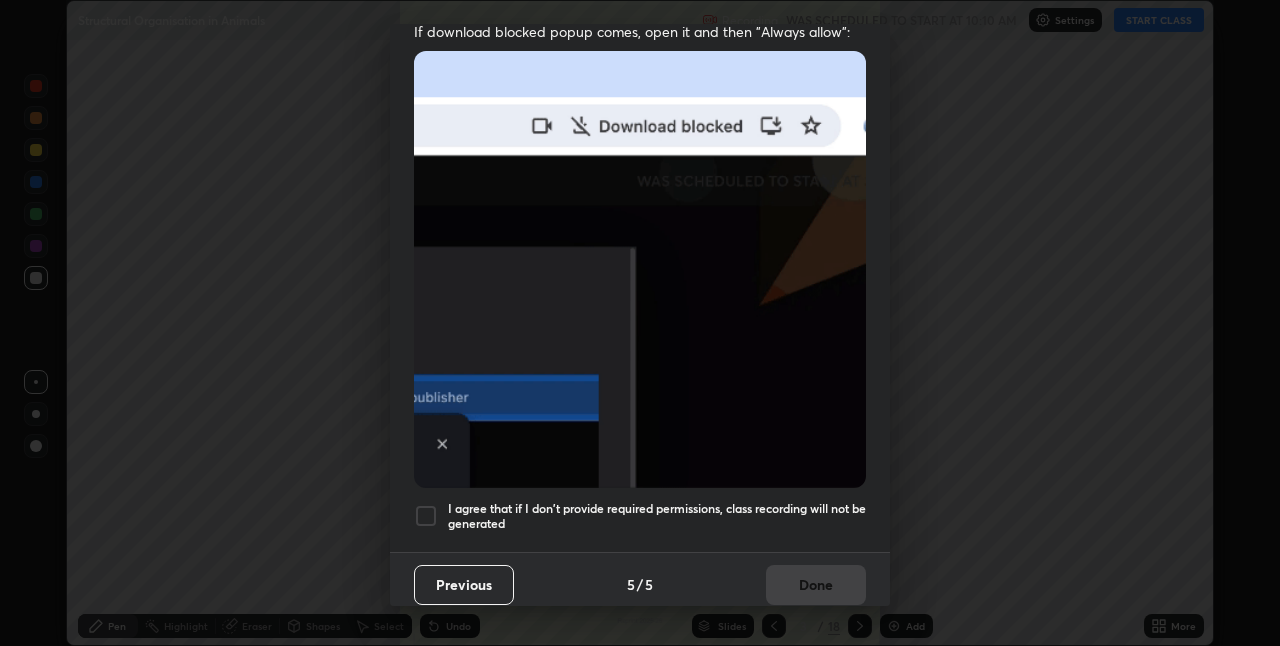 click at bounding box center [426, 516] 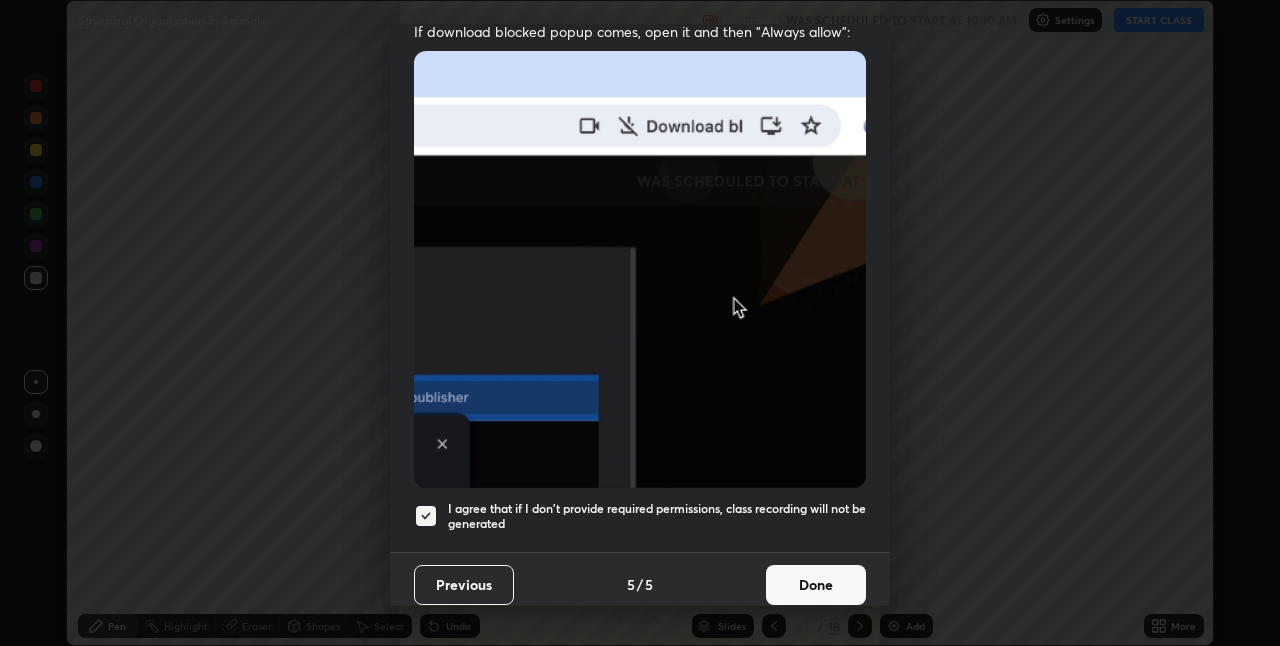 click on "Done" at bounding box center (816, 585) 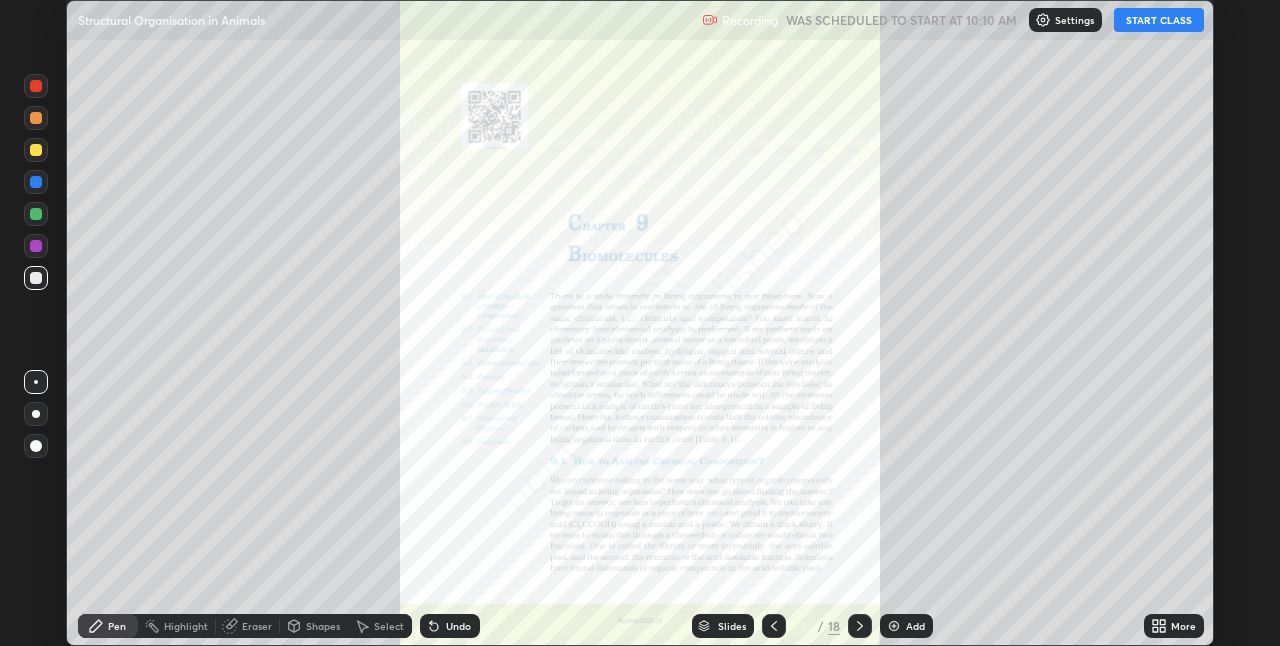 click on "START CLASS" at bounding box center (1159, 20) 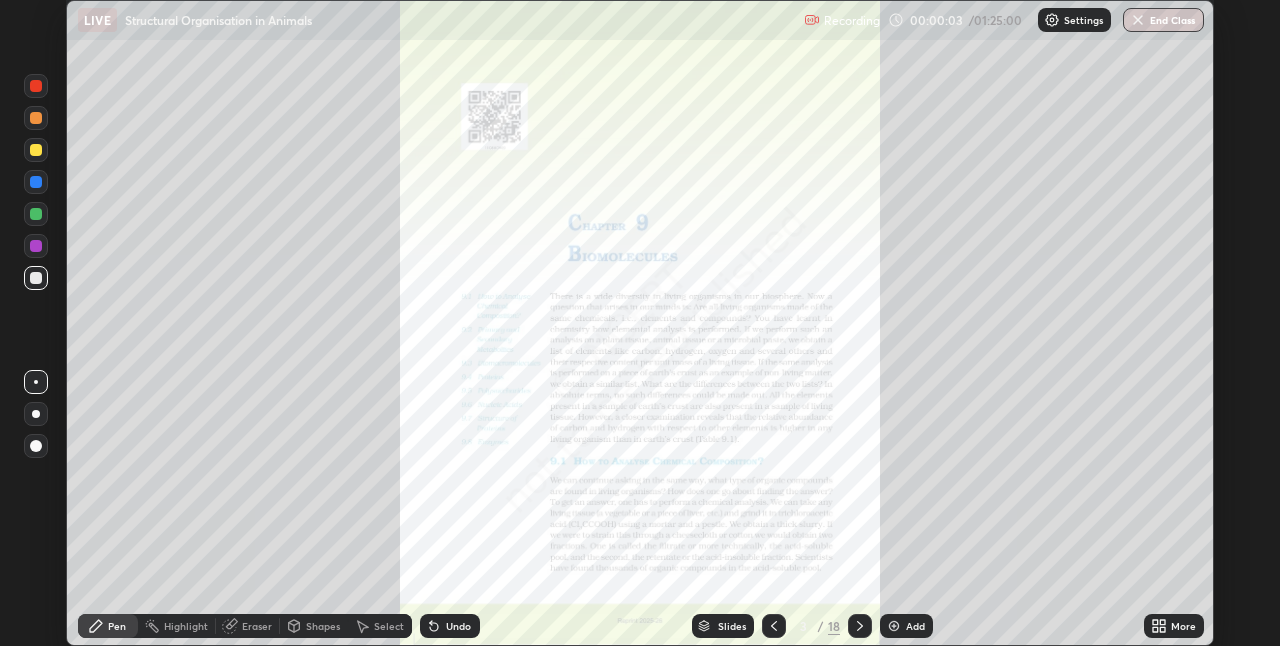 click 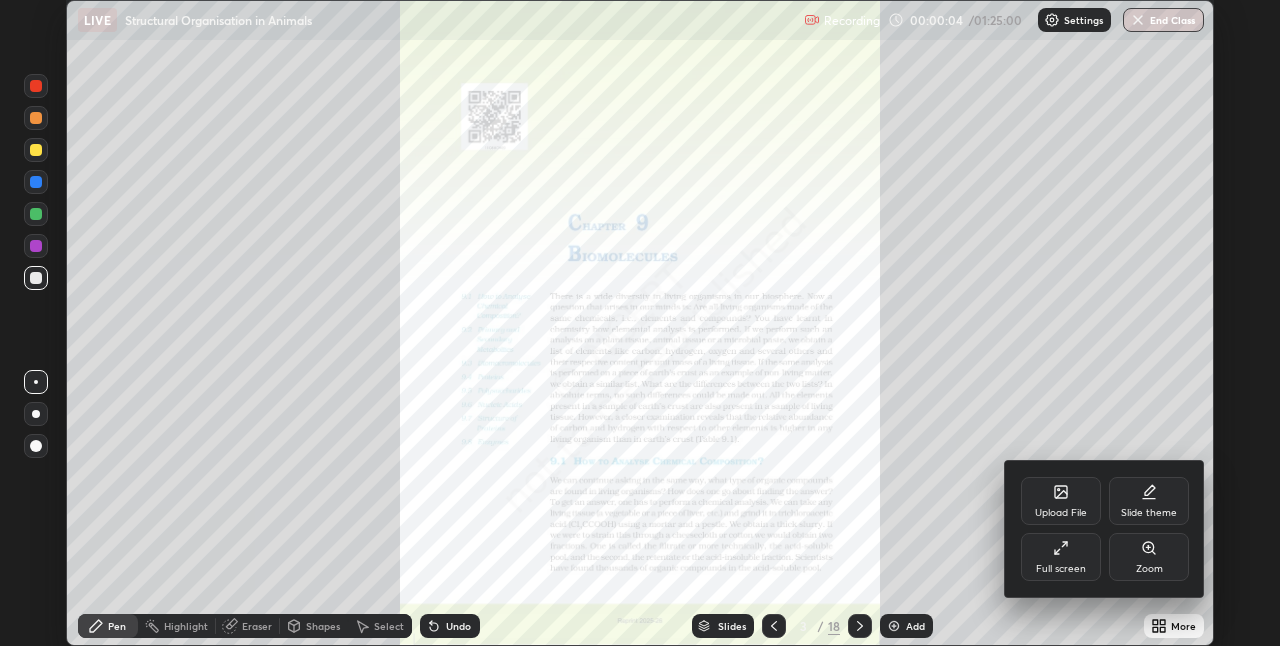 click on "Full screen" at bounding box center (1061, 557) 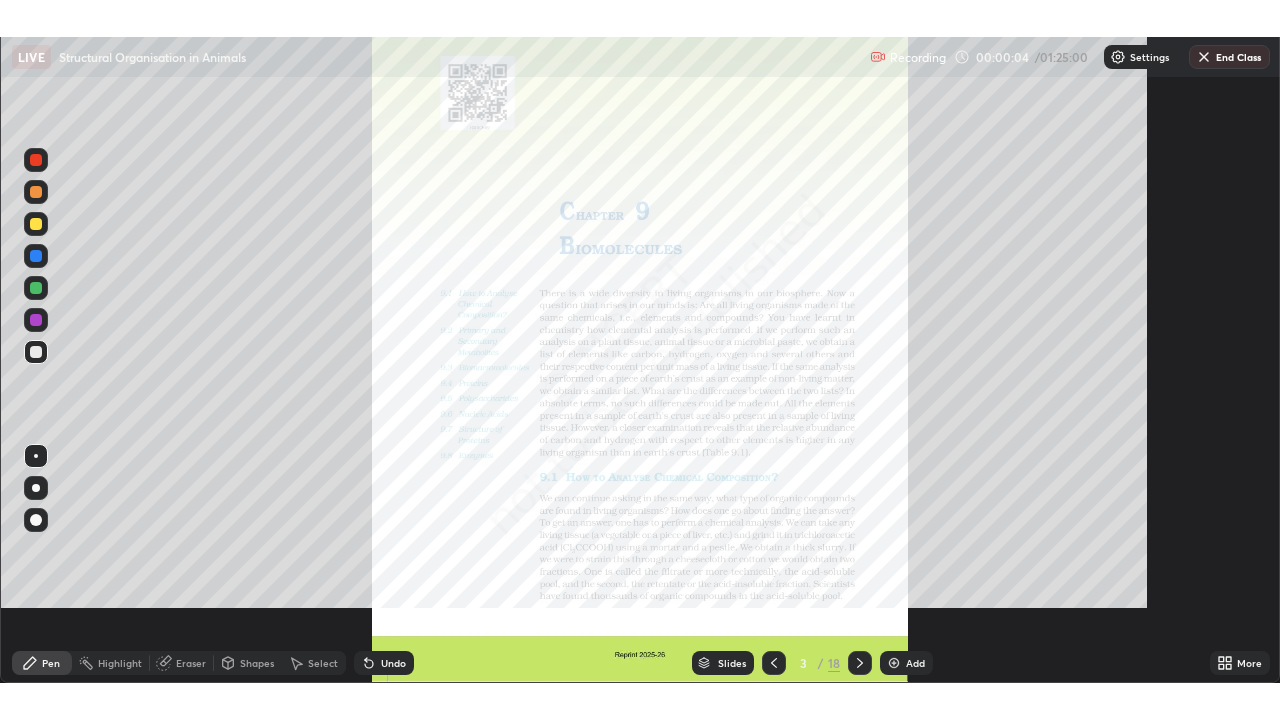 scroll, scrollTop: 99280, scrollLeft: 98720, axis: both 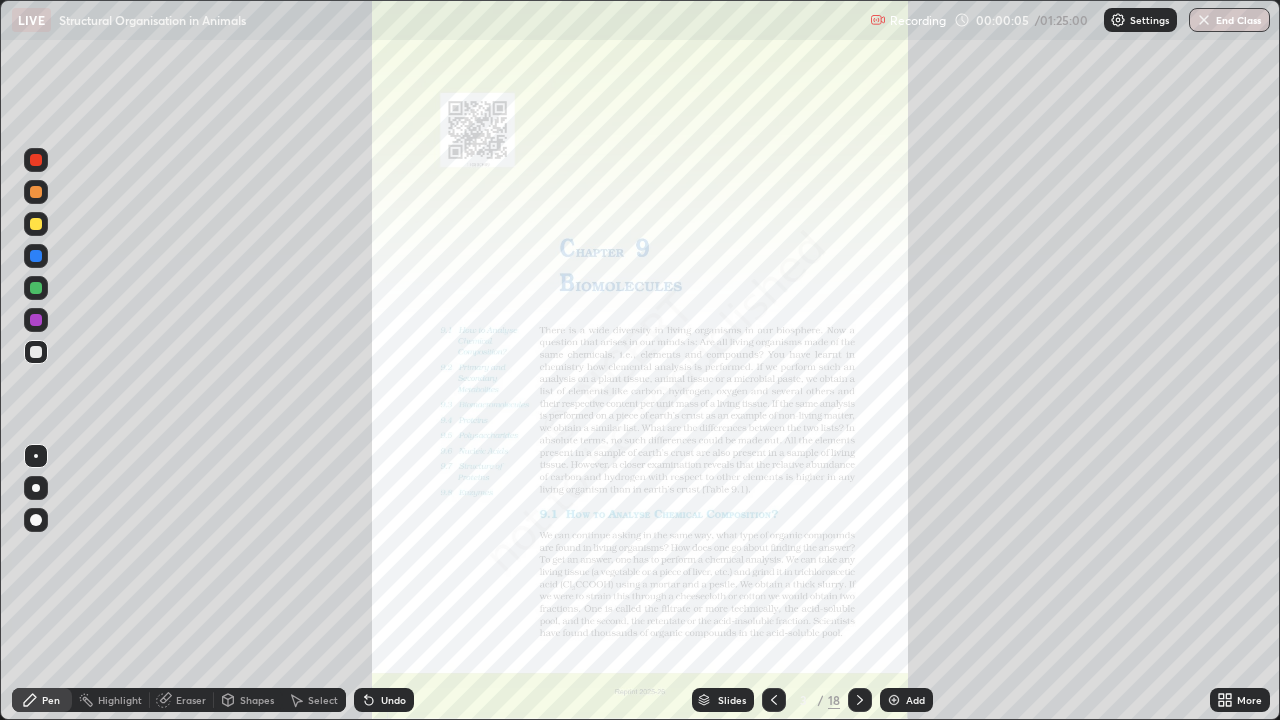 click on "Add" at bounding box center [915, 700] 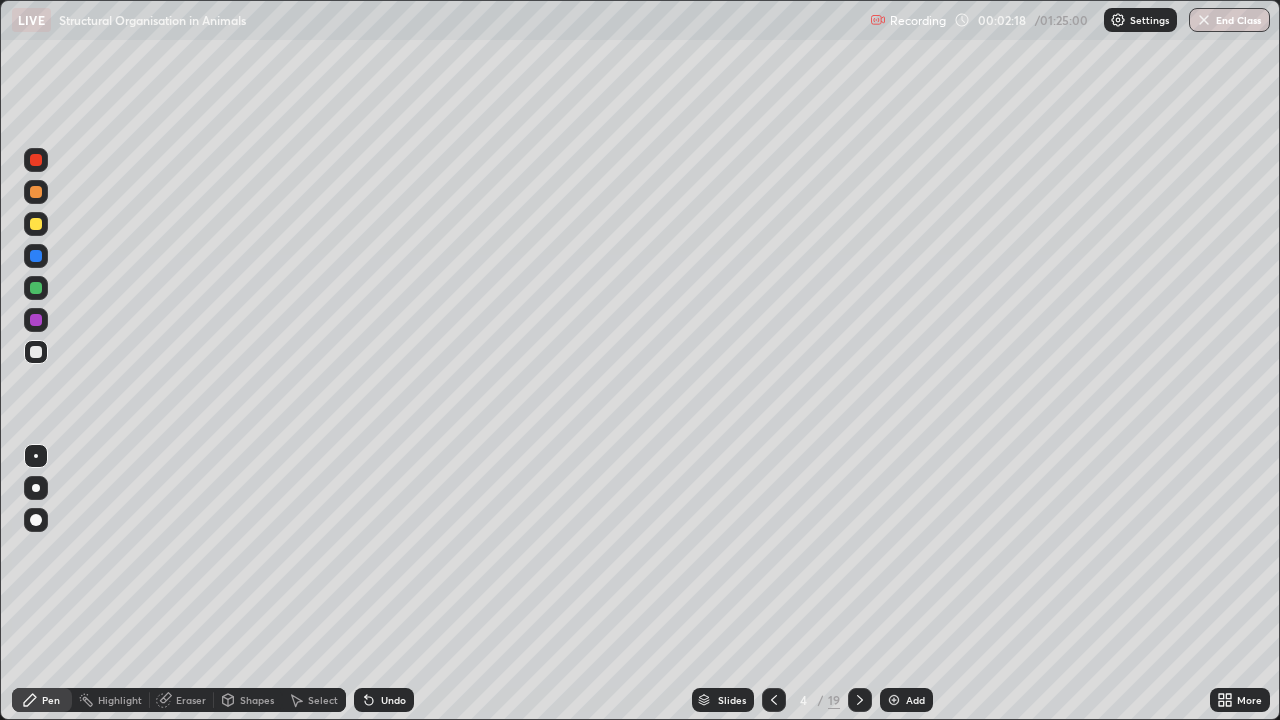 click on "Undo" at bounding box center [393, 700] 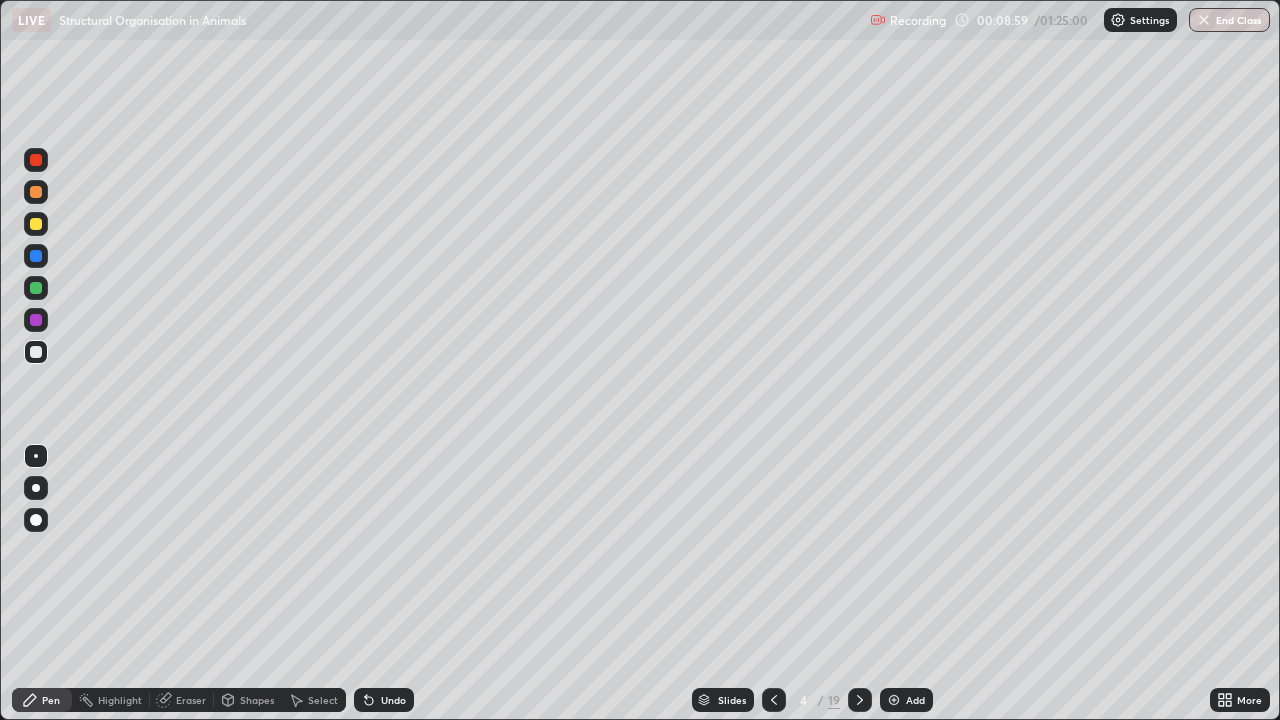 click on "Undo" at bounding box center (393, 700) 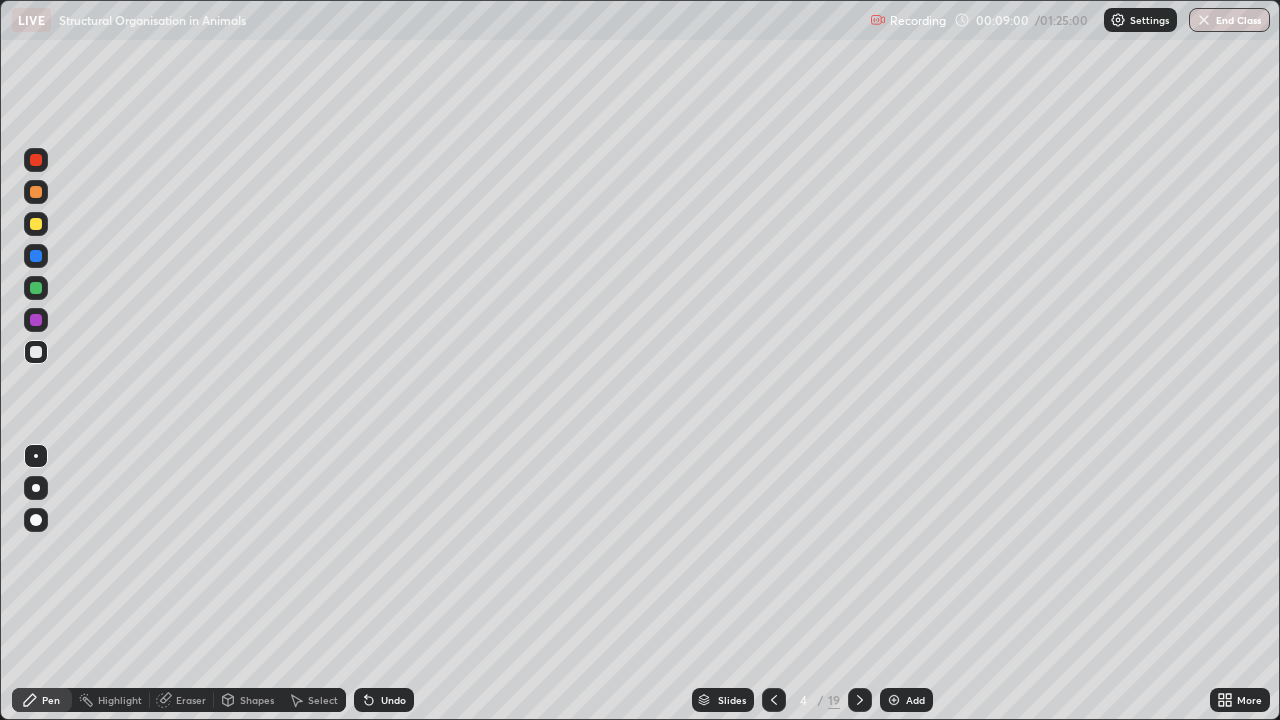 click on "Undo" at bounding box center [393, 700] 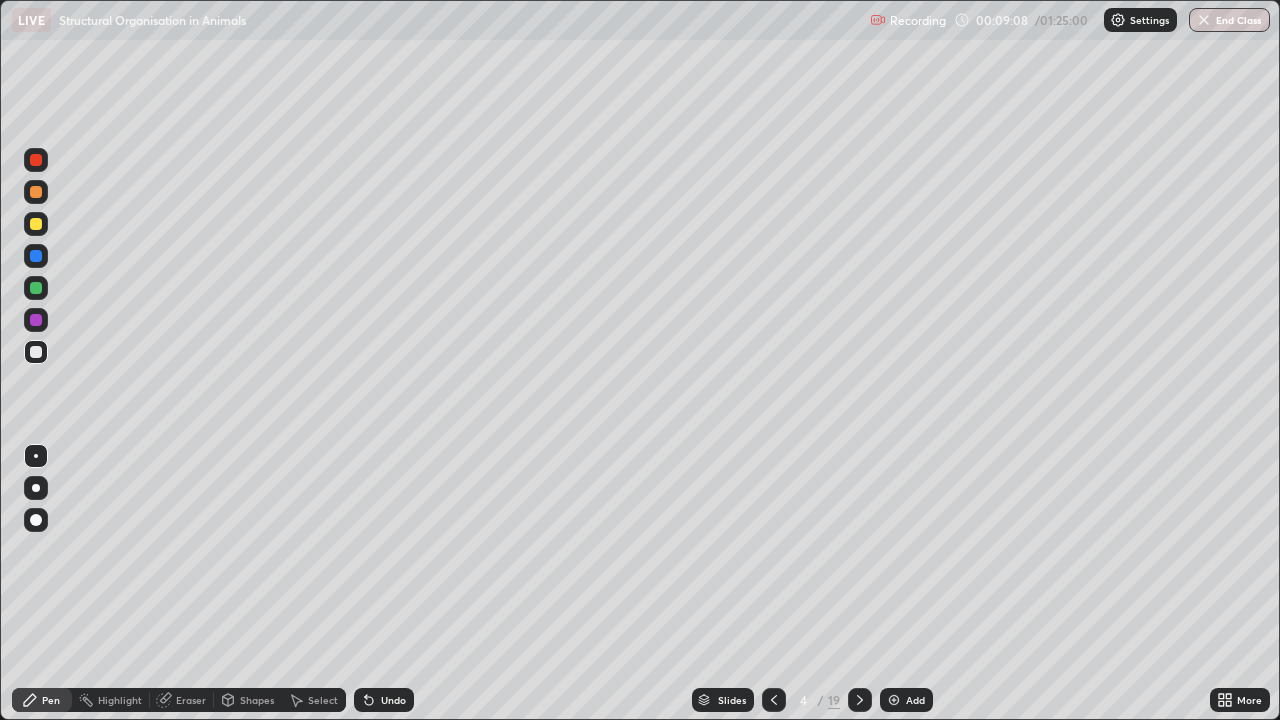click on "Undo" at bounding box center (393, 700) 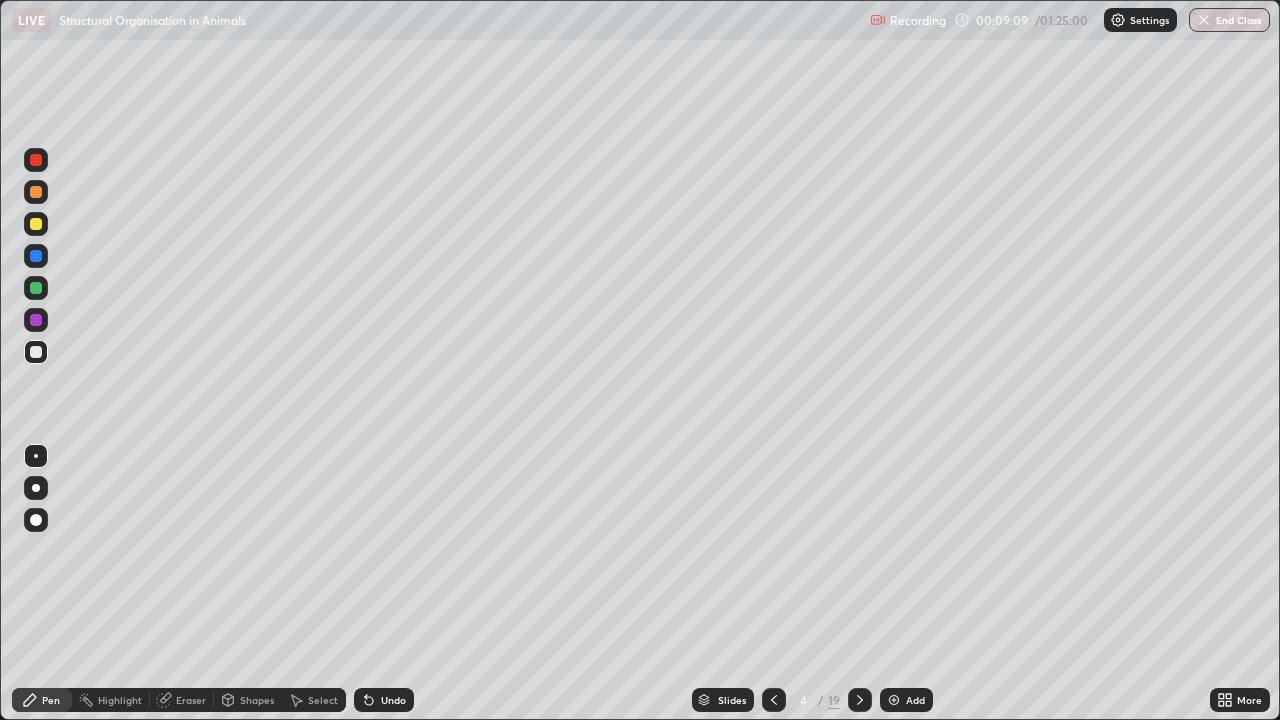 click on "Undo" at bounding box center [393, 700] 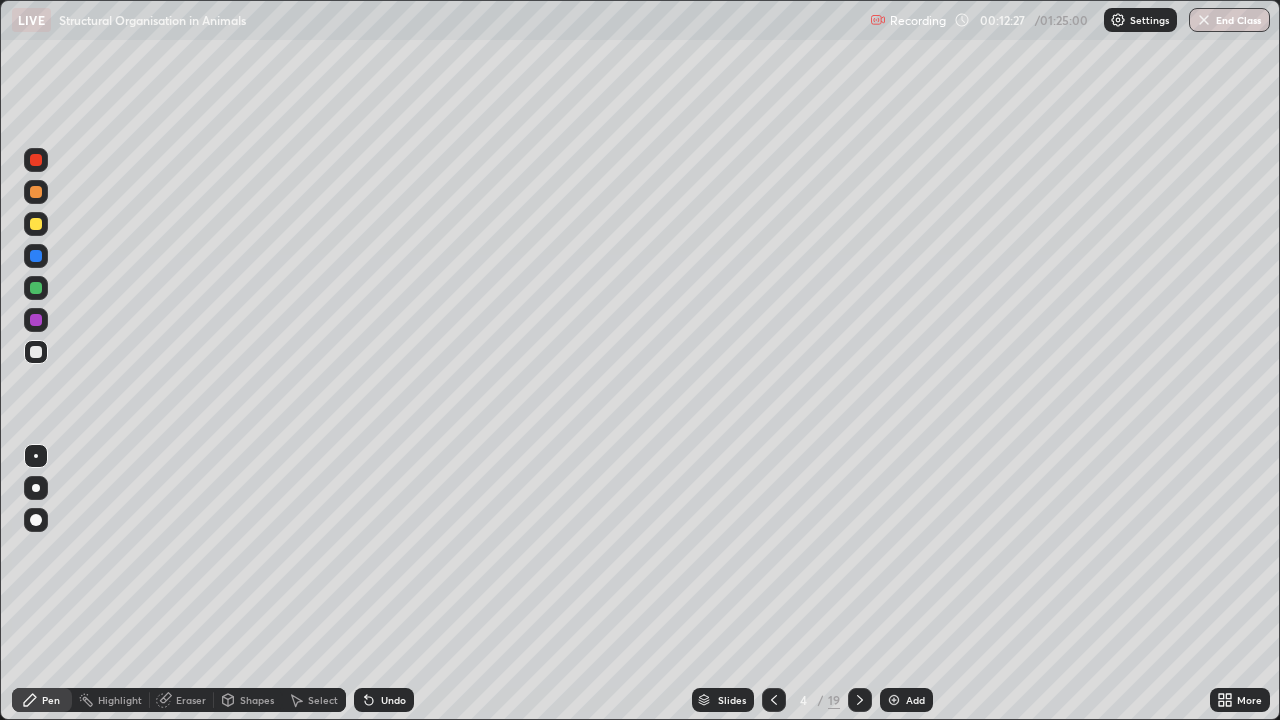 click at bounding box center [36, 160] 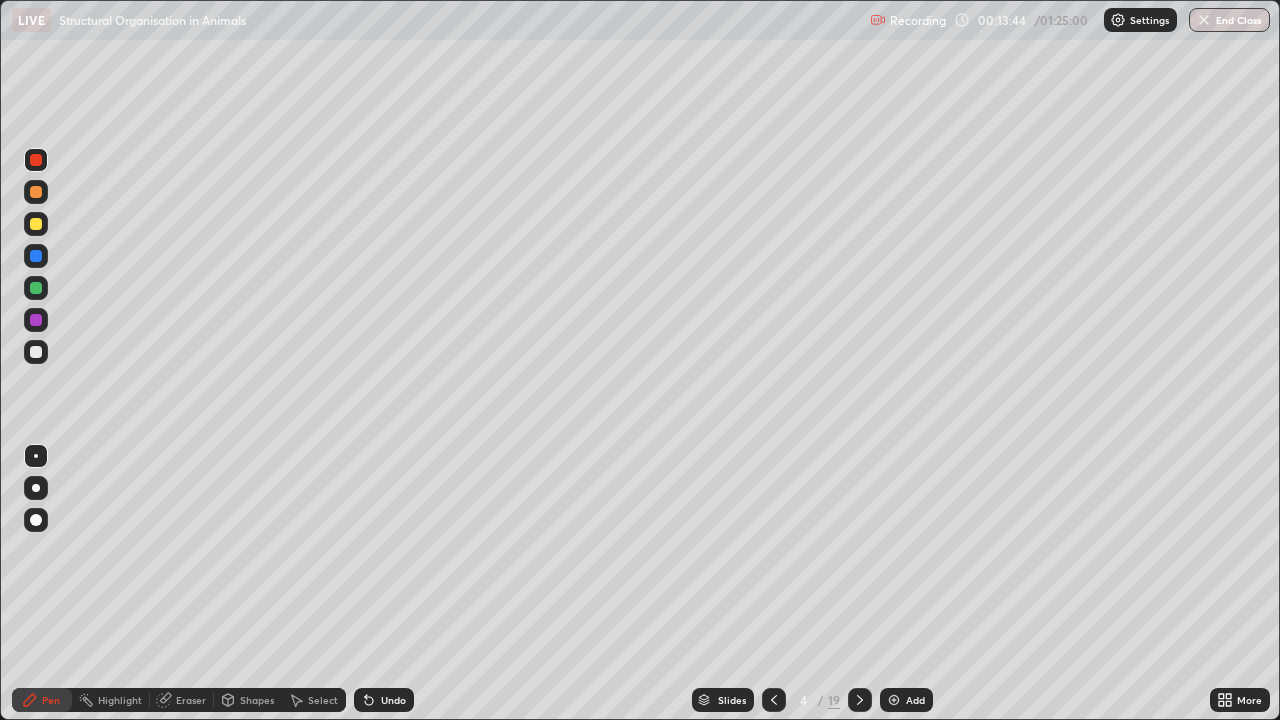 click on "Undo" at bounding box center [393, 700] 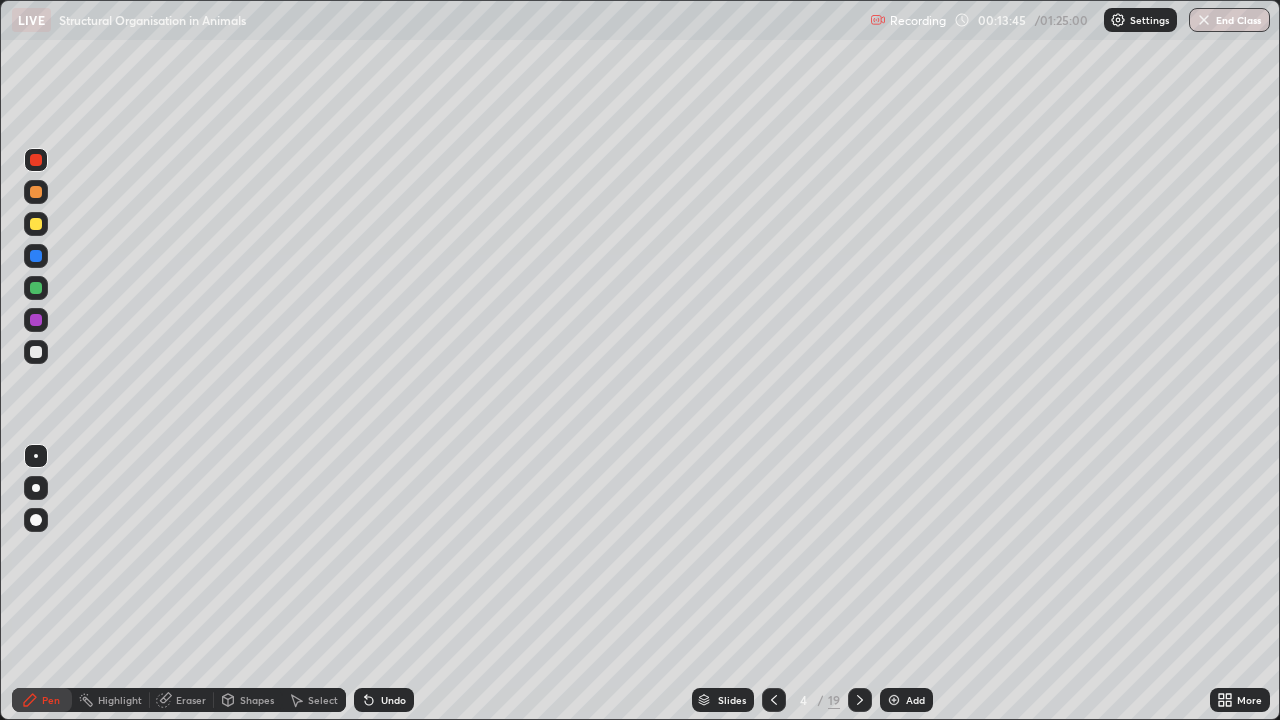 click on "Undo" at bounding box center (393, 700) 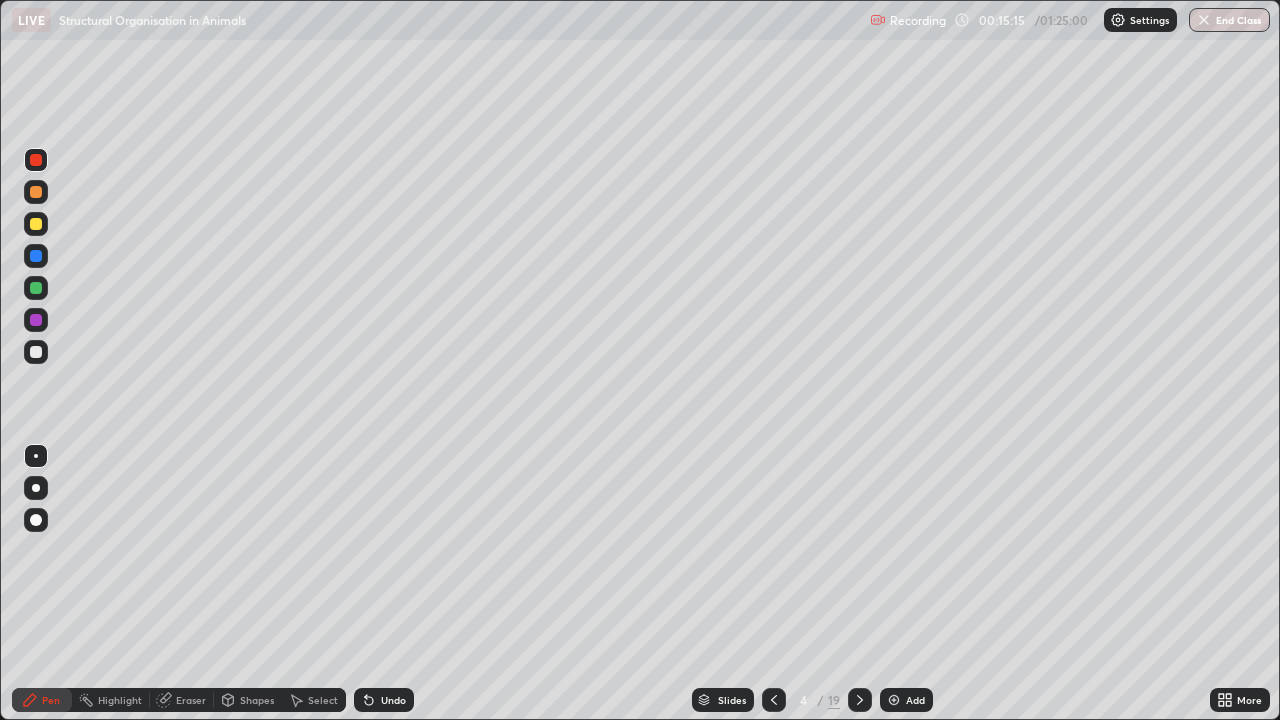 click 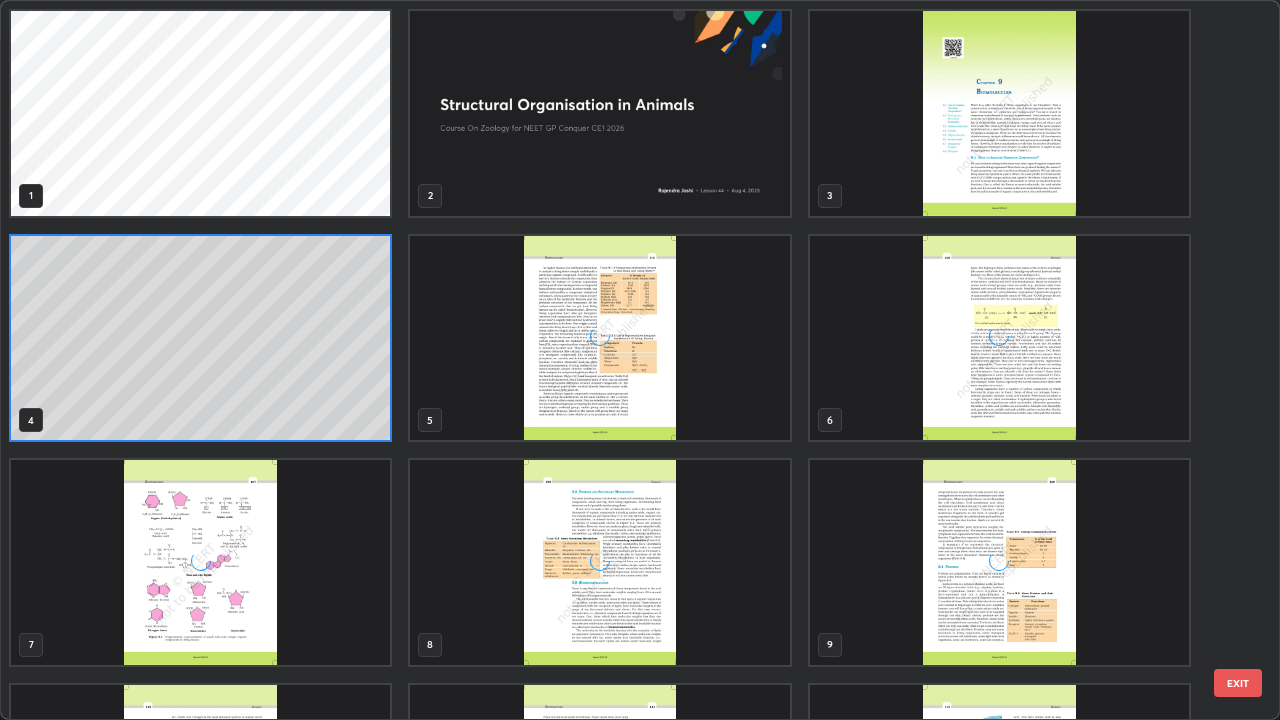 scroll, scrollTop: 7, scrollLeft: 11, axis: both 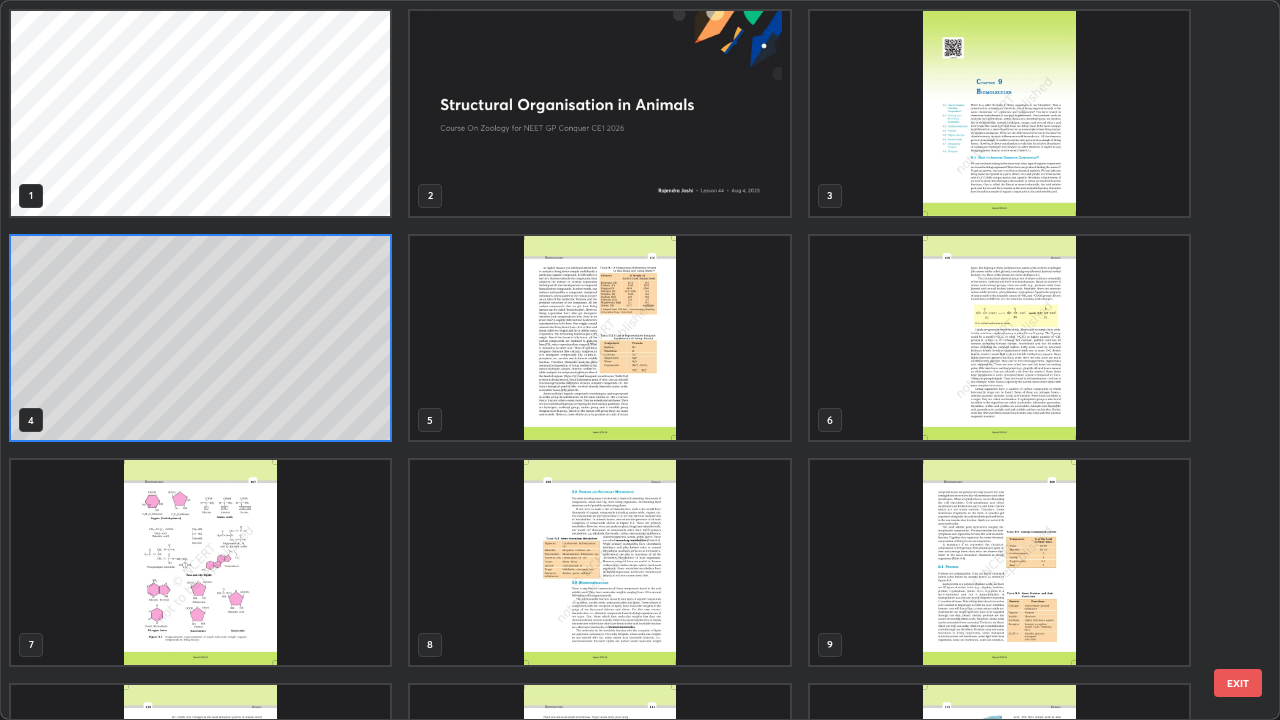 click at bounding box center [200, 562] 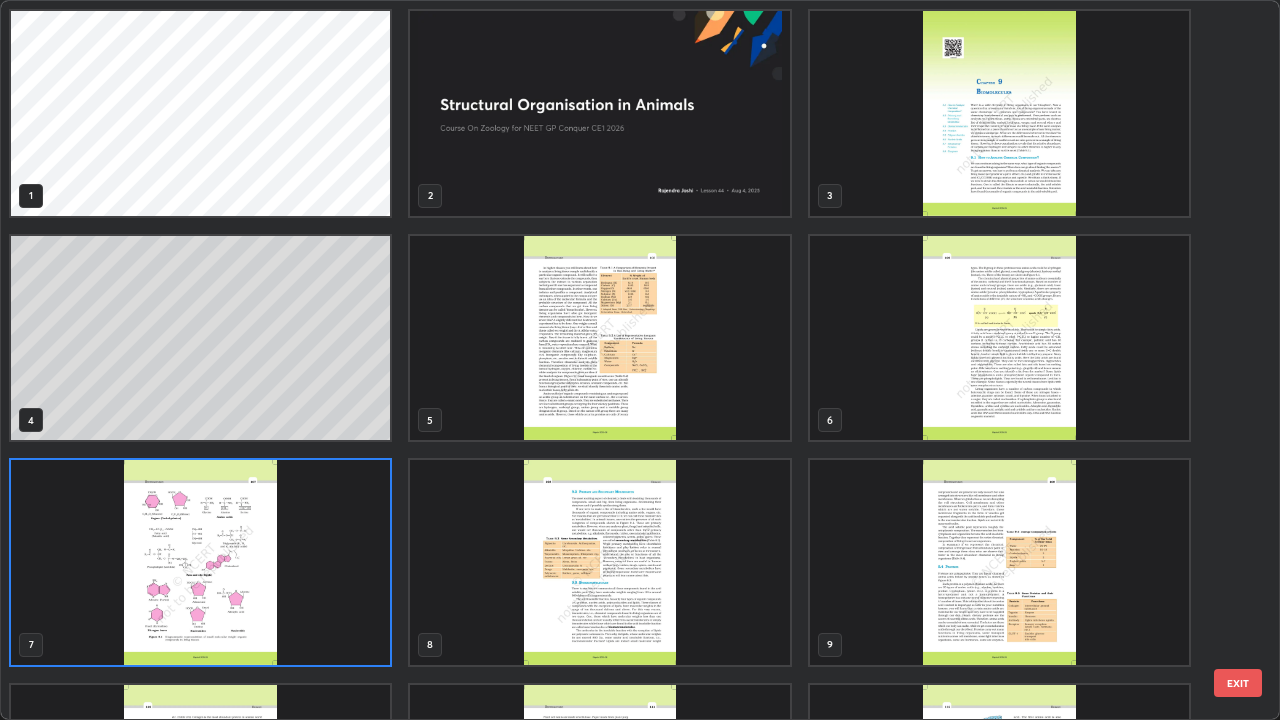 click at bounding box center [200, 562] 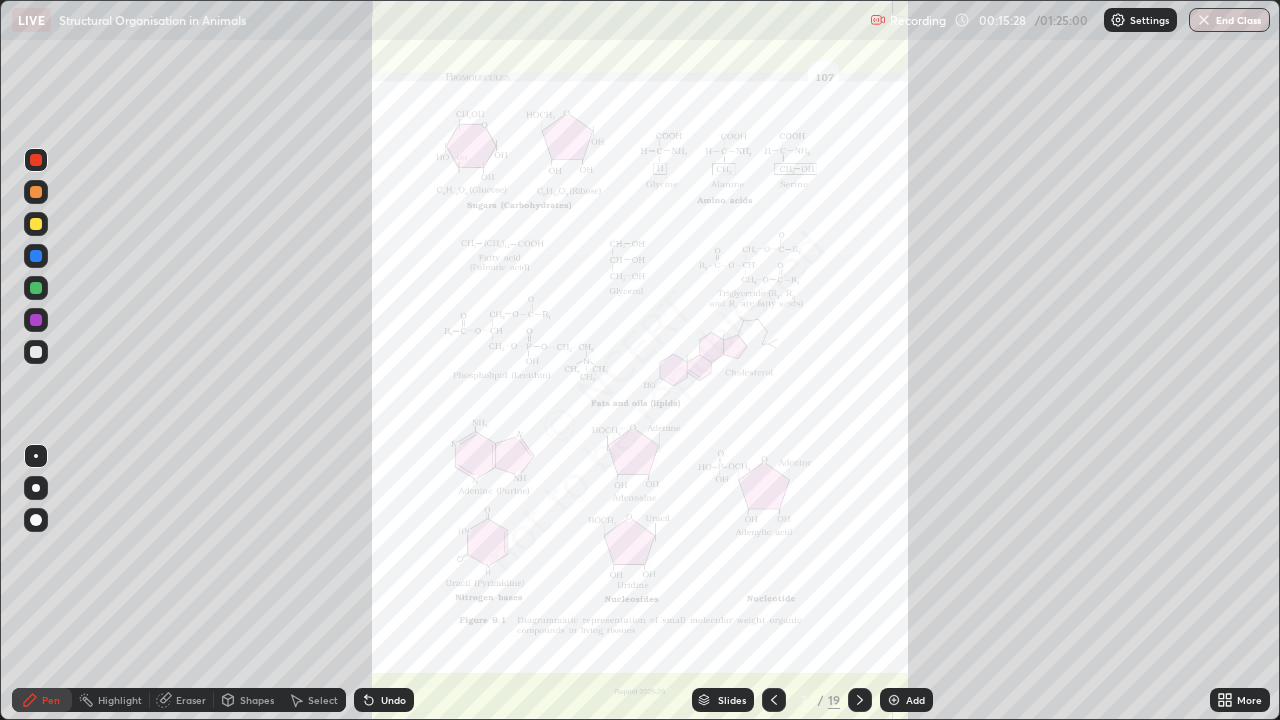 click 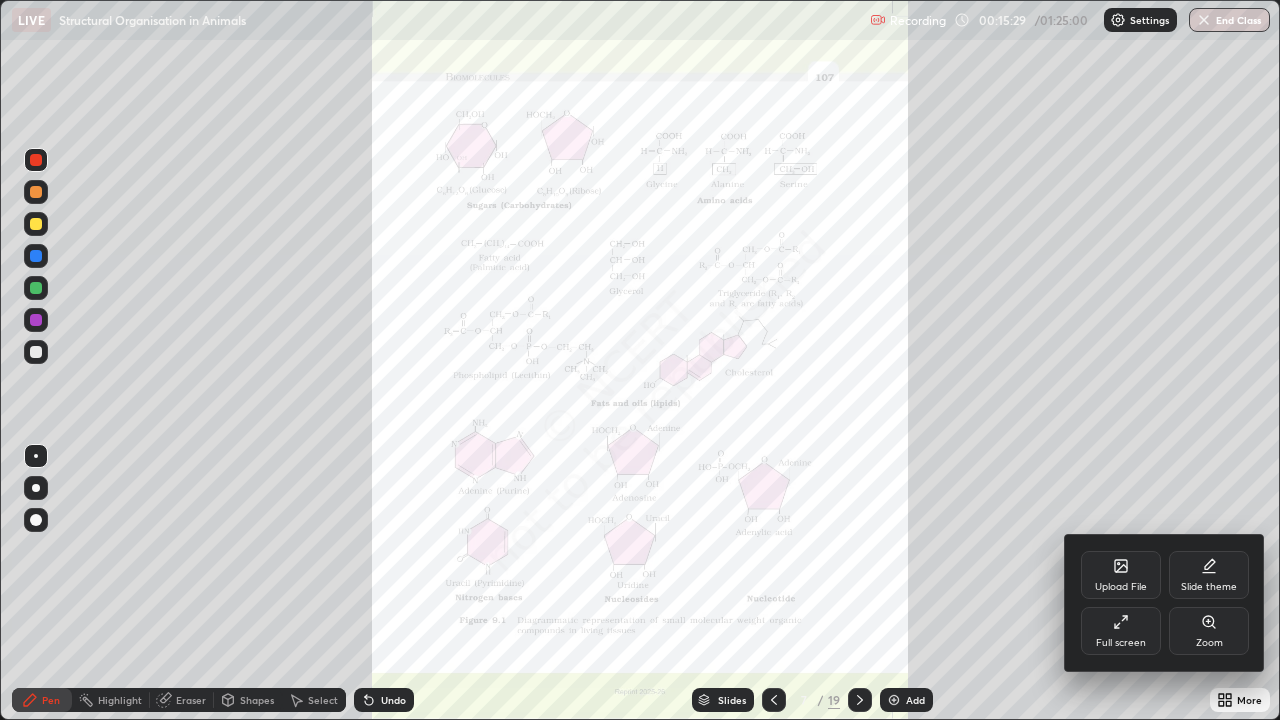 click 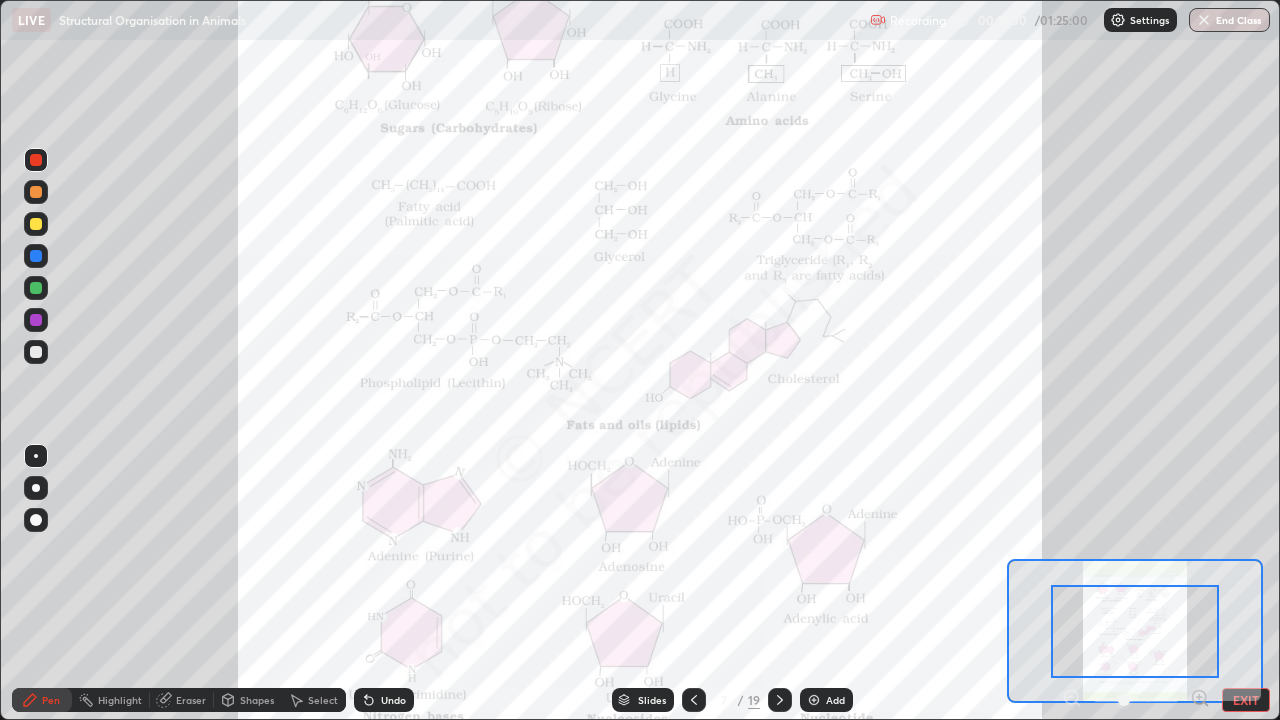 click 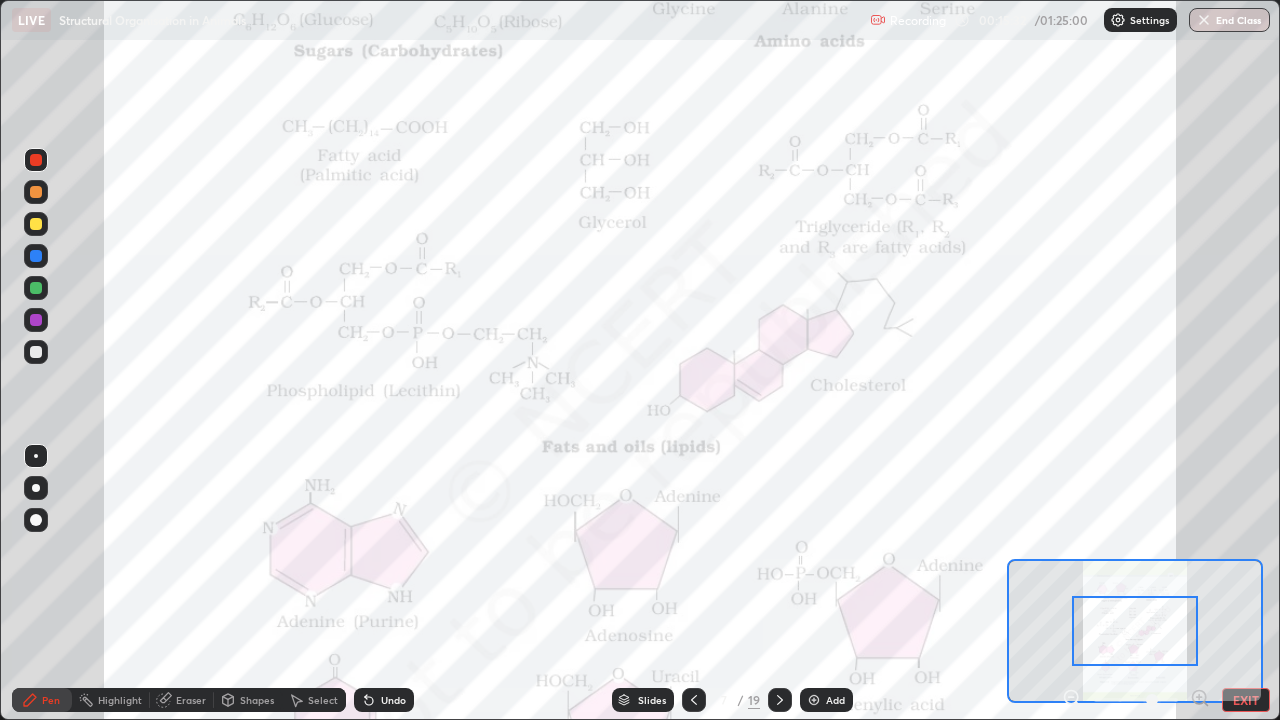 click 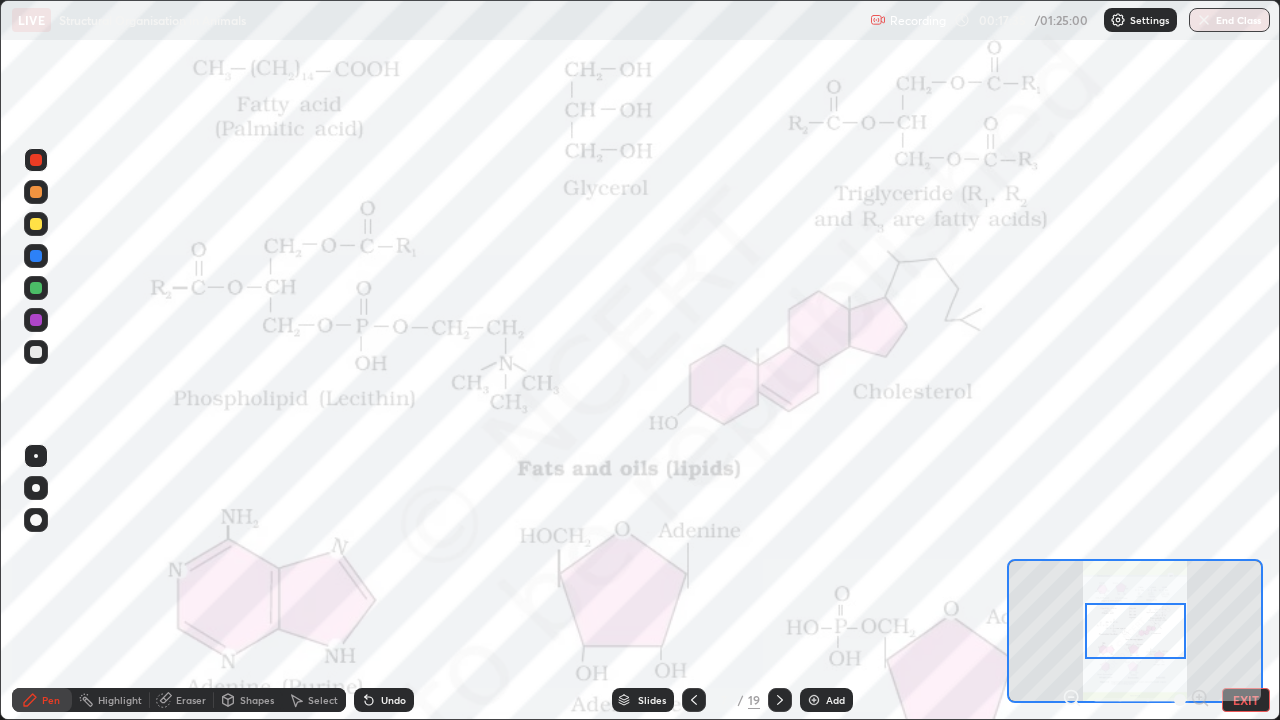 click at bounding box center [36, 256] 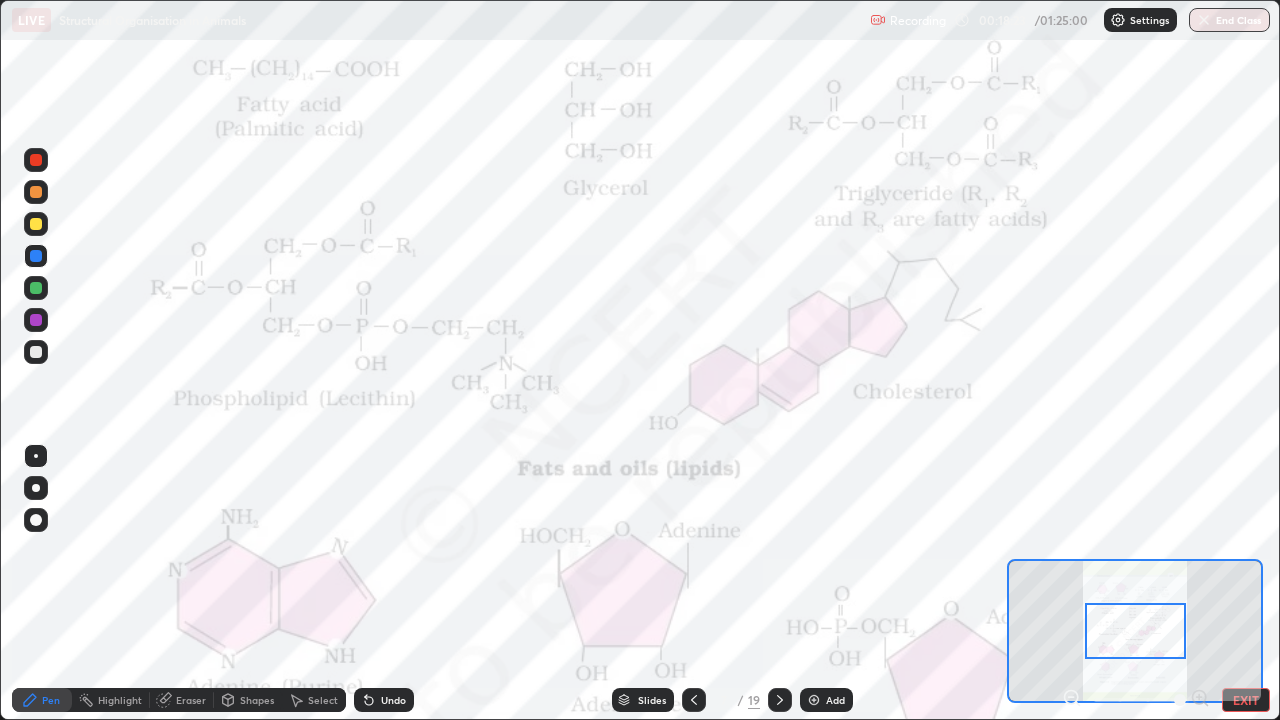 click on "Undo" at bounding box center (393, 700) 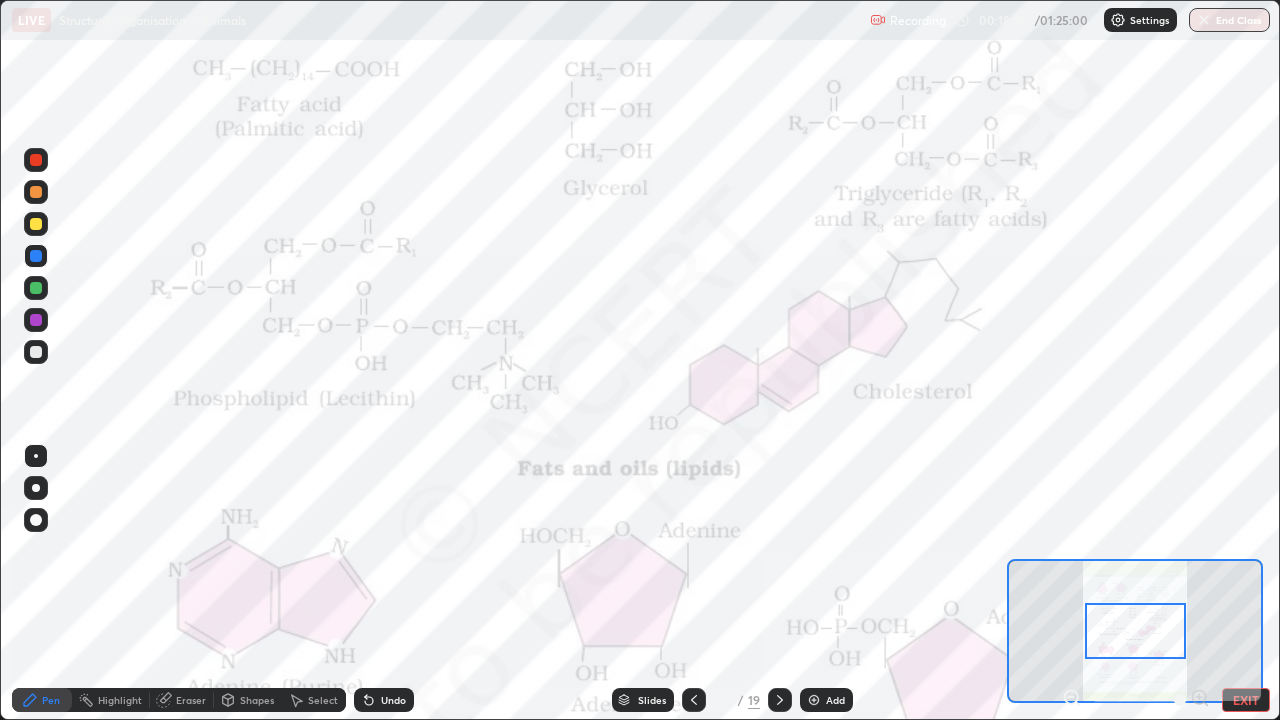 click on "Undo" at bounding box center (393, 700) 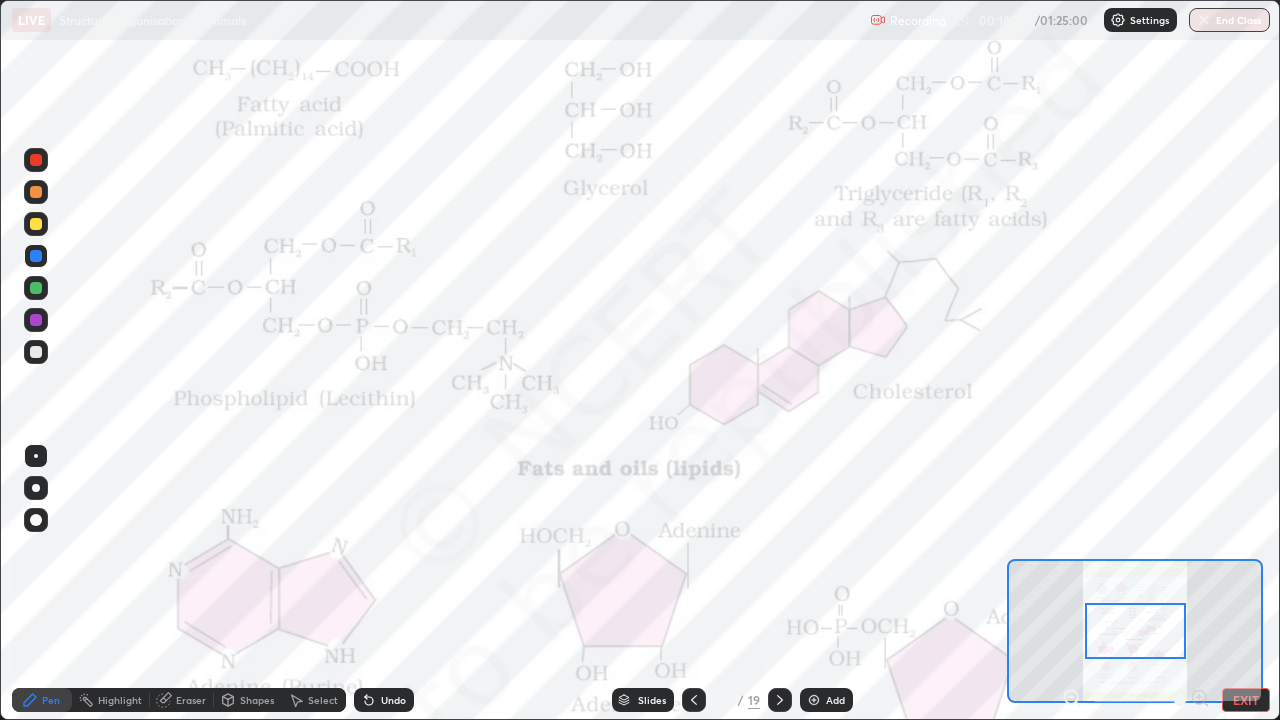 click on "Undo" at bounding box center [384, 700] 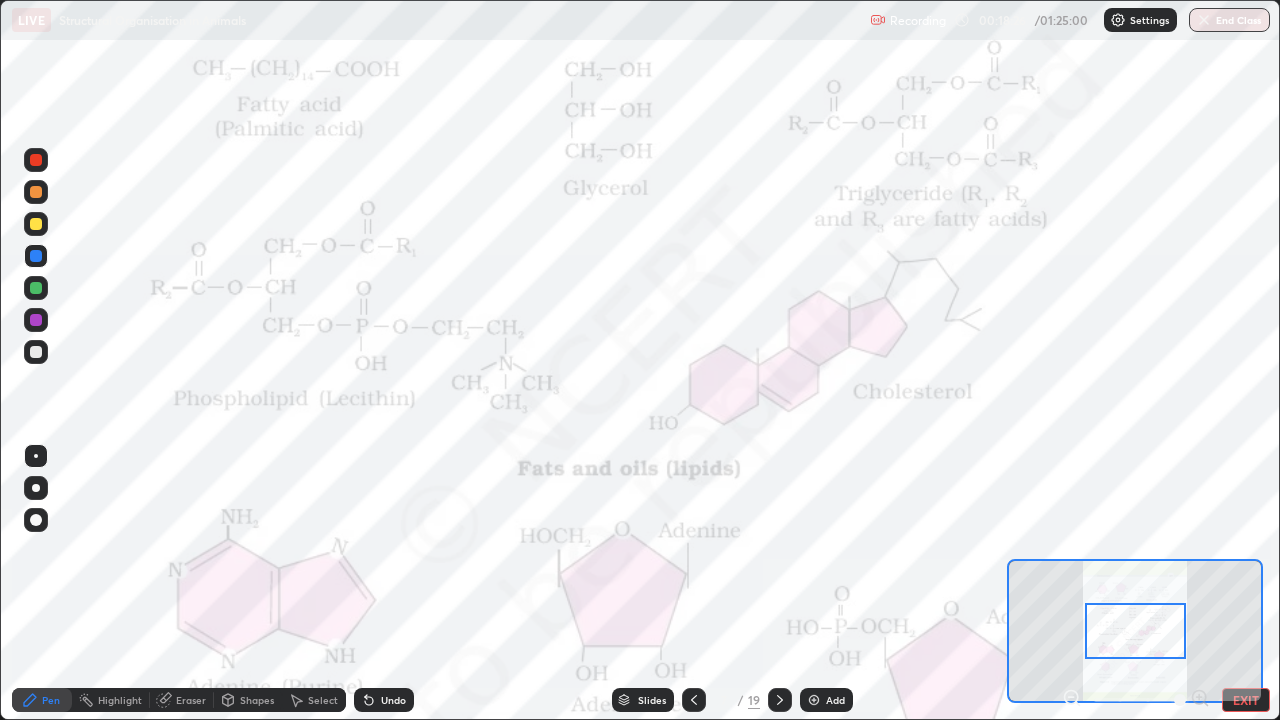 click on "Undo" at bounding box center (393, 700) 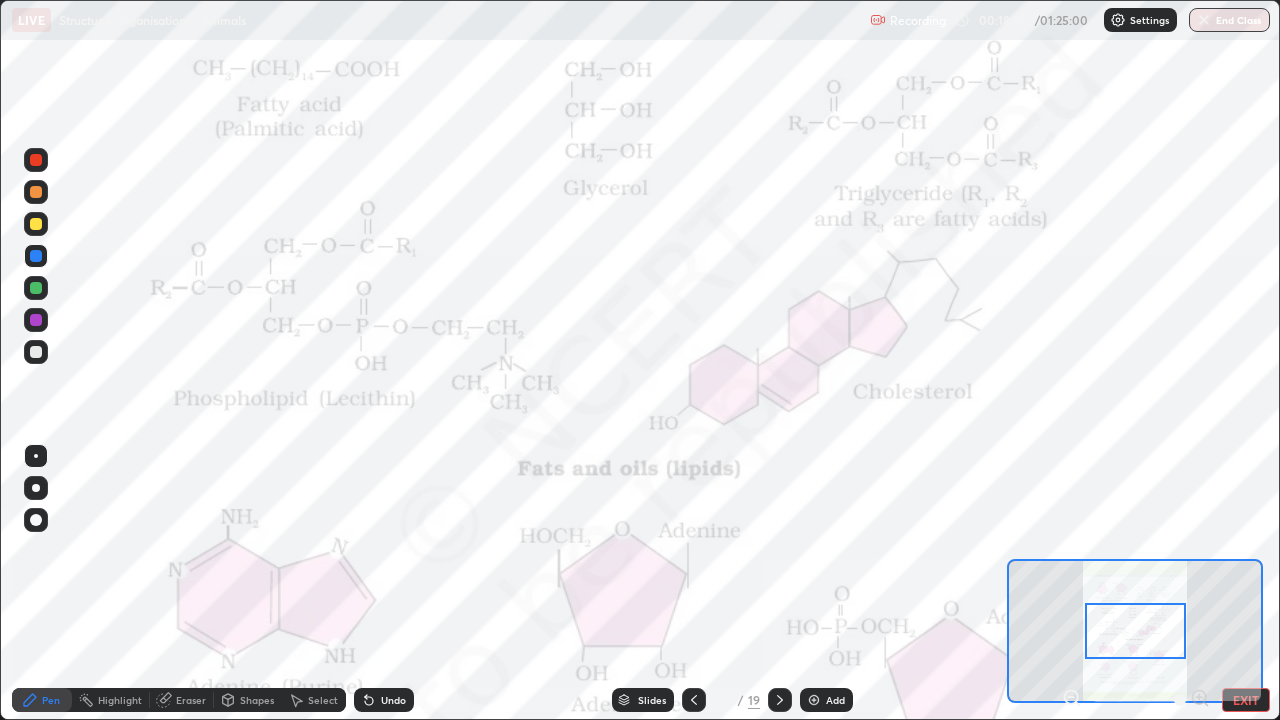 click on "Undo" at bounding box center [393, 700] 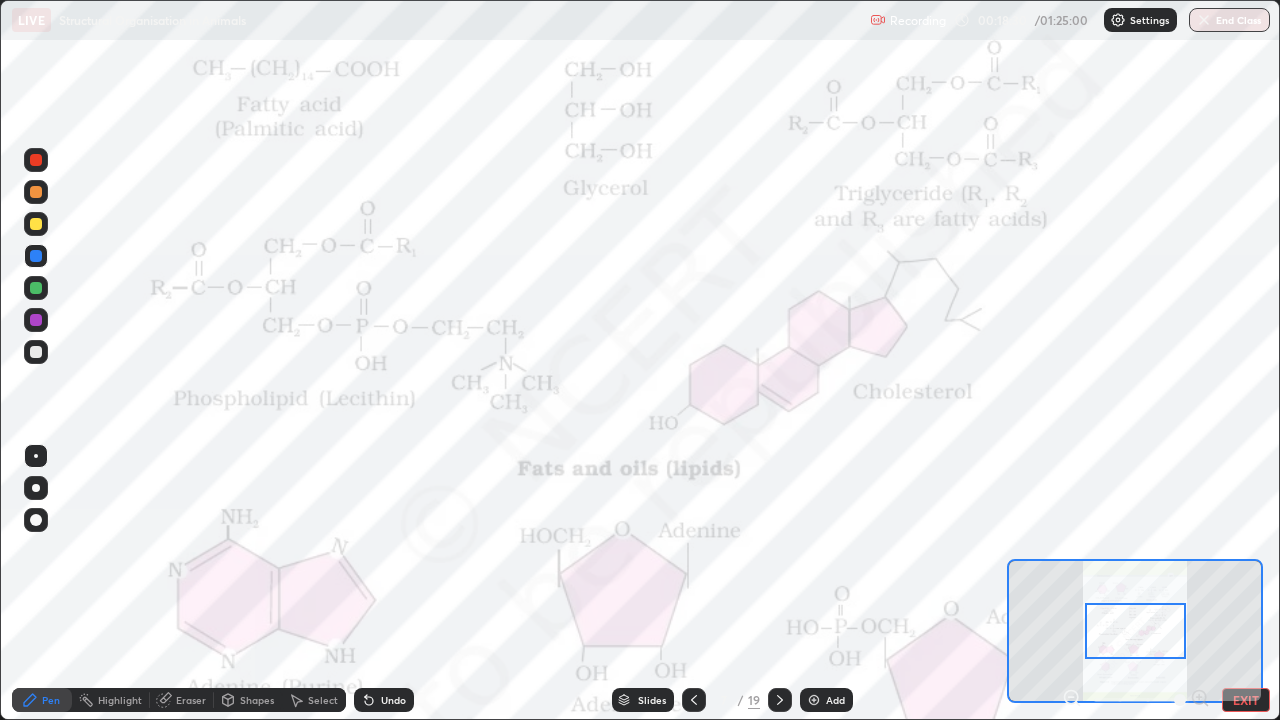 click at bounding box center (814, 700) 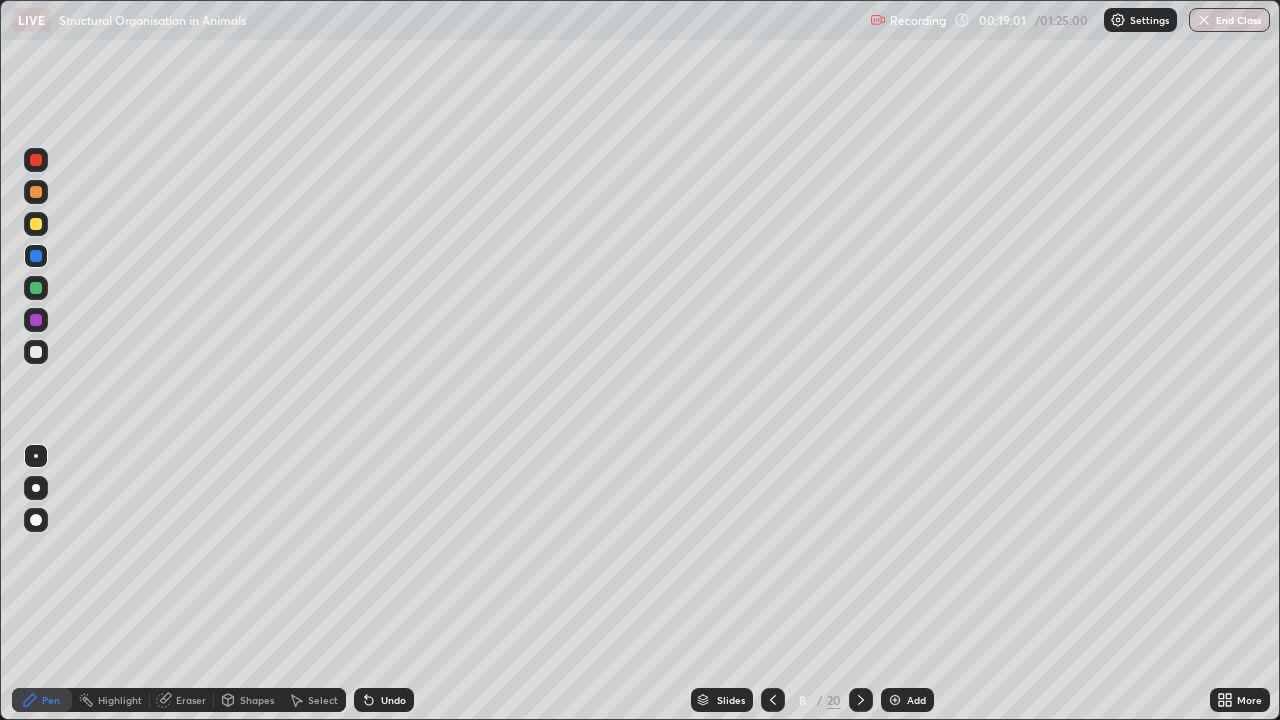 click at bounding box center [36, 456] 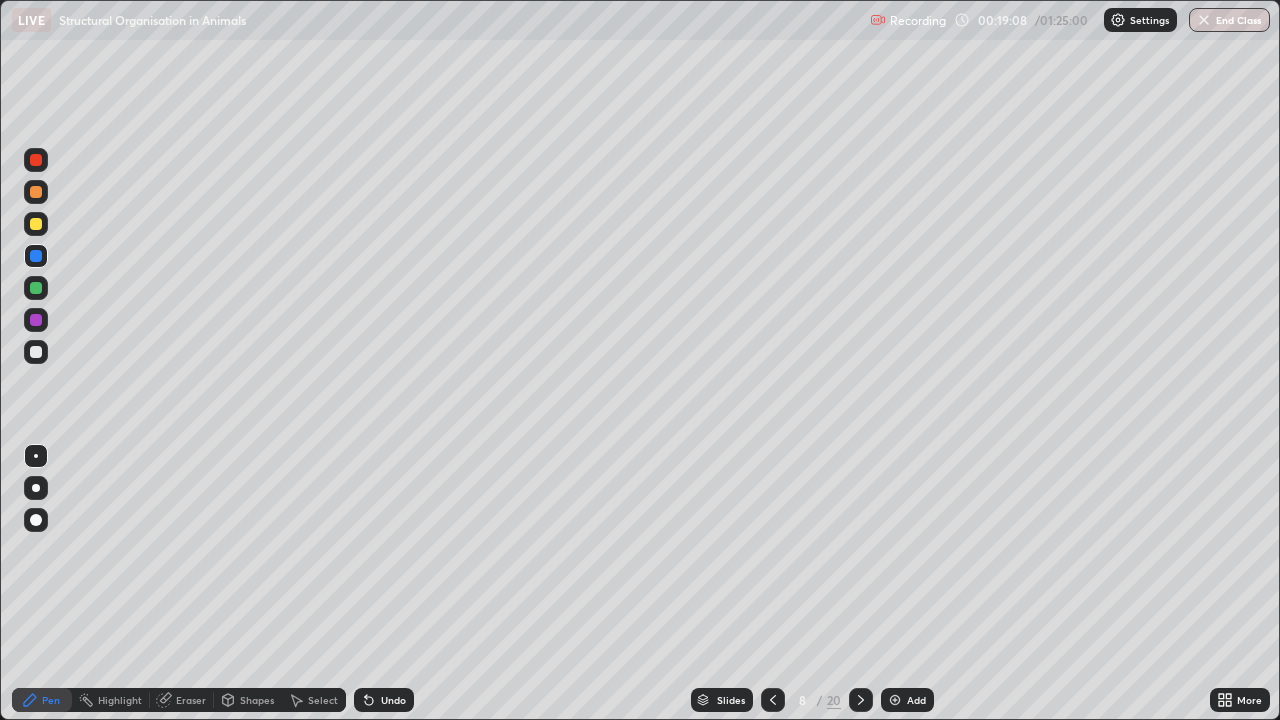 click at bounding box center (36, 160) 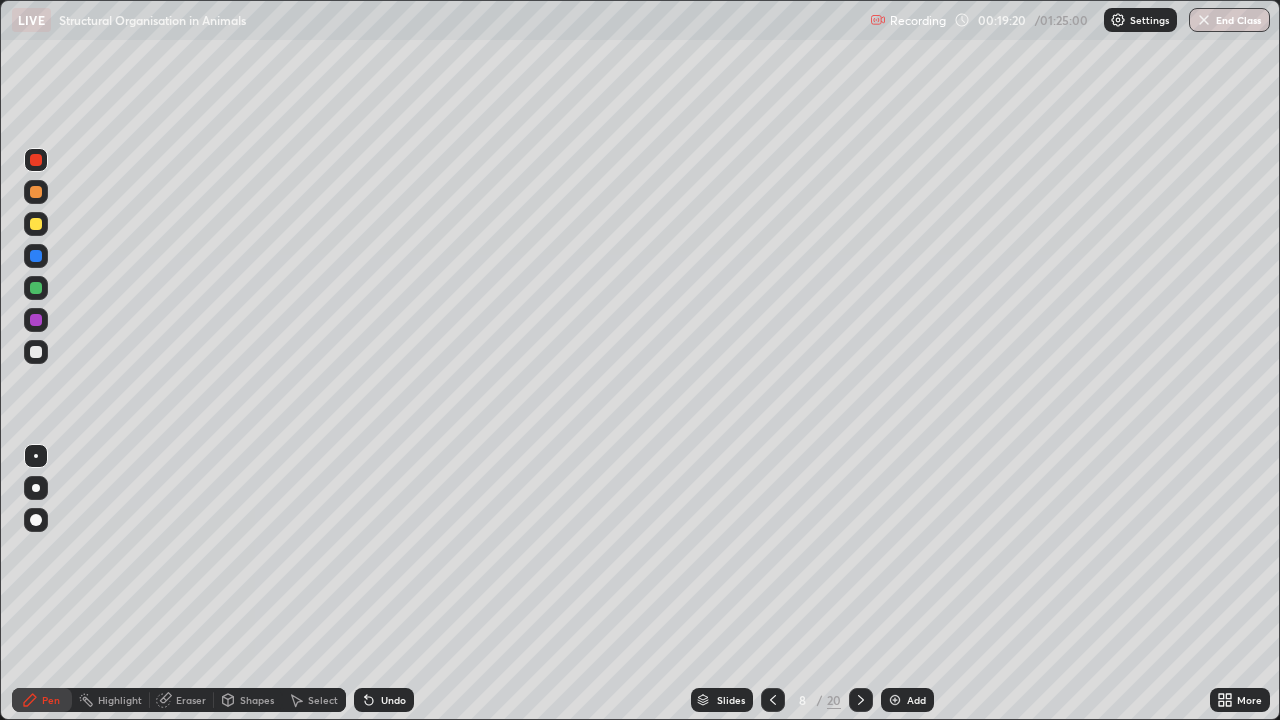 click at bounding box center (36, 520) 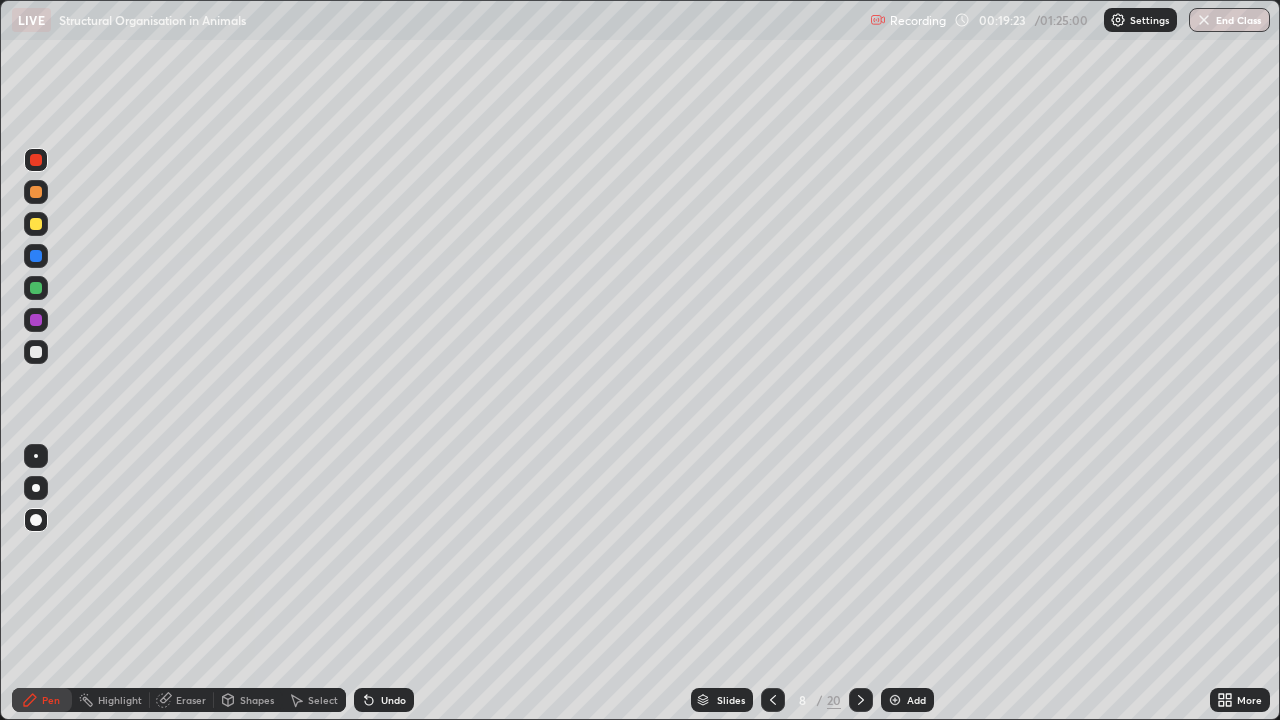 click at bounding box center (36, 456) 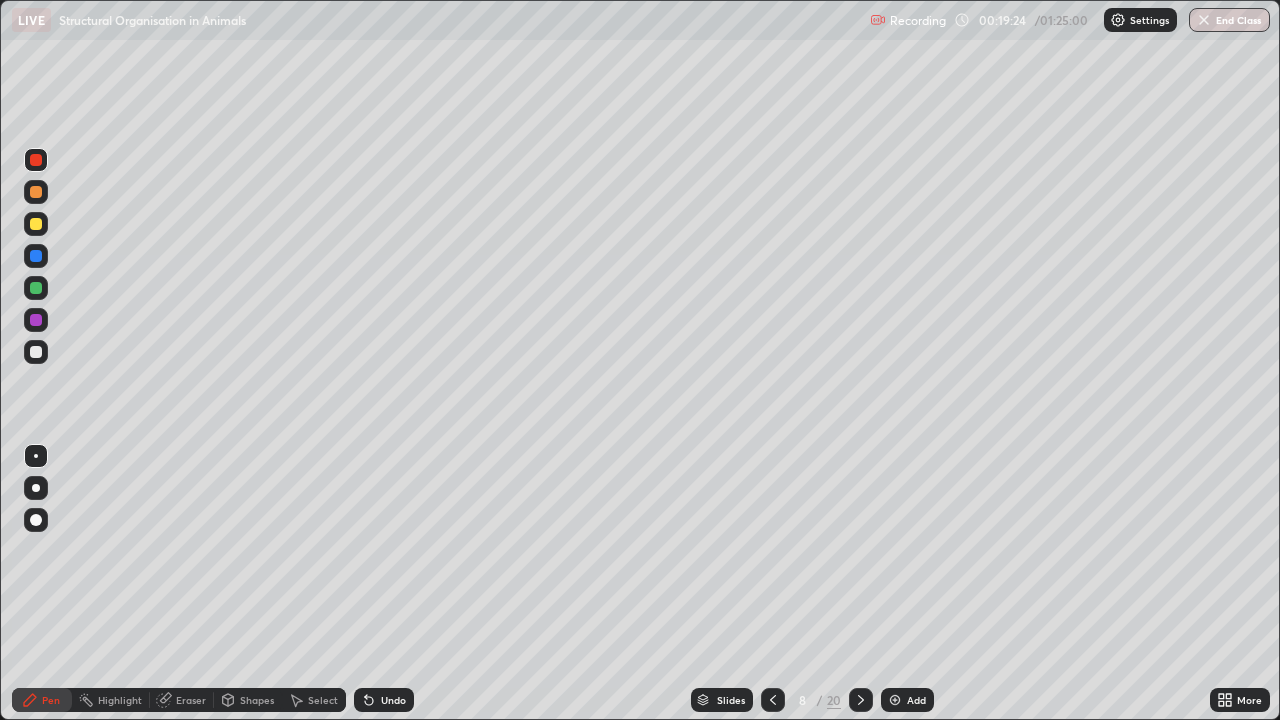 click at bounding box center [36, 352] 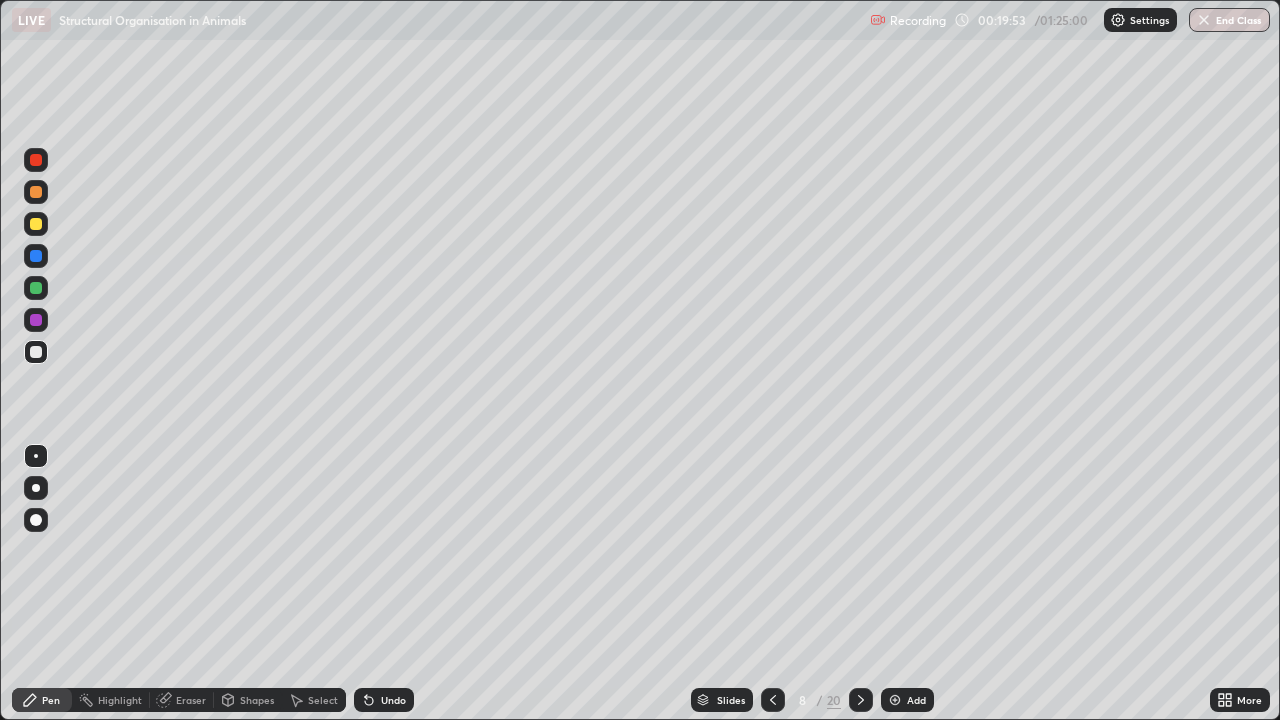 click at bounding box center [36, 160] 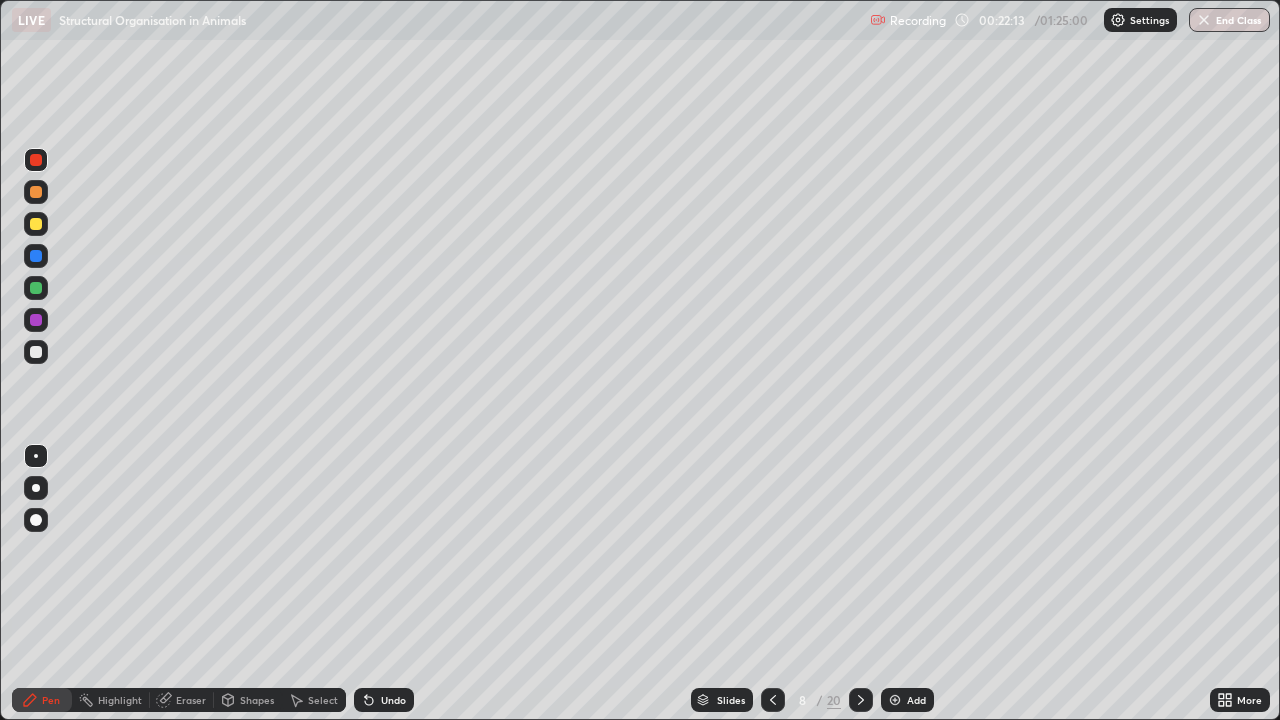 click at bounding box center (36, 288) 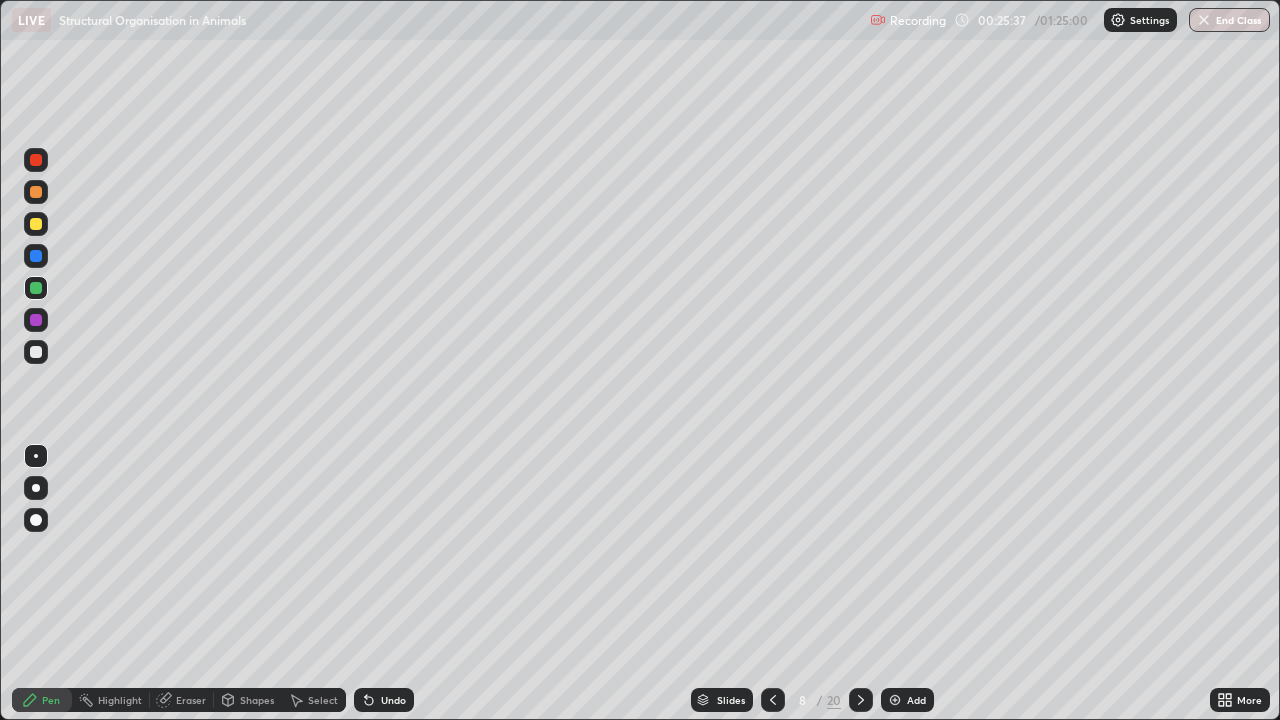 click at bounding box center (895, 700) 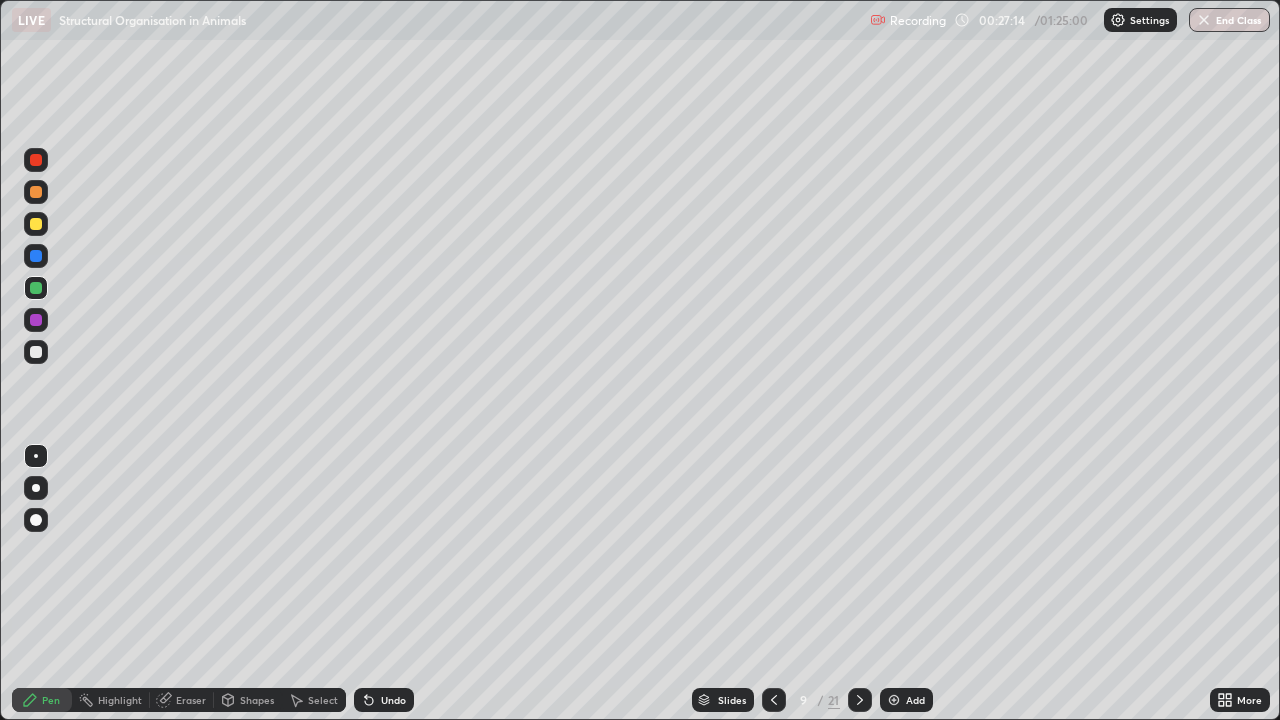 click at bounding box center (36, 160) 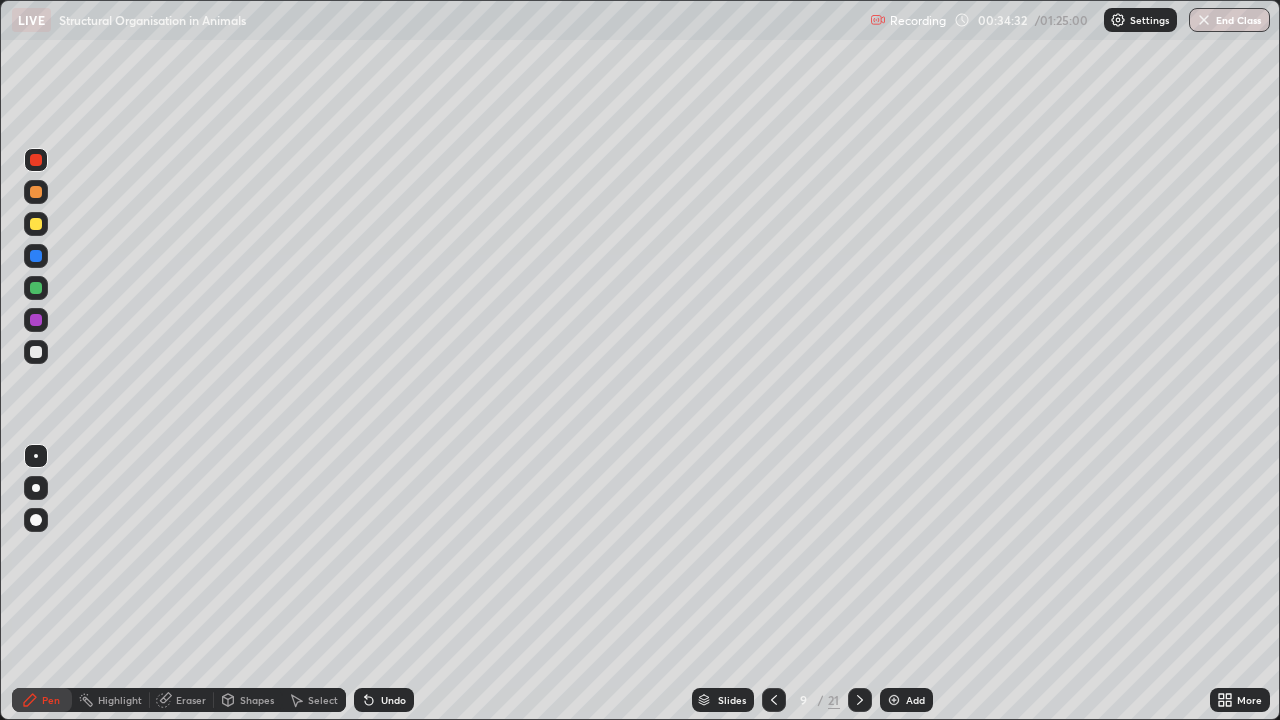 click at bounding box center (36, 352) 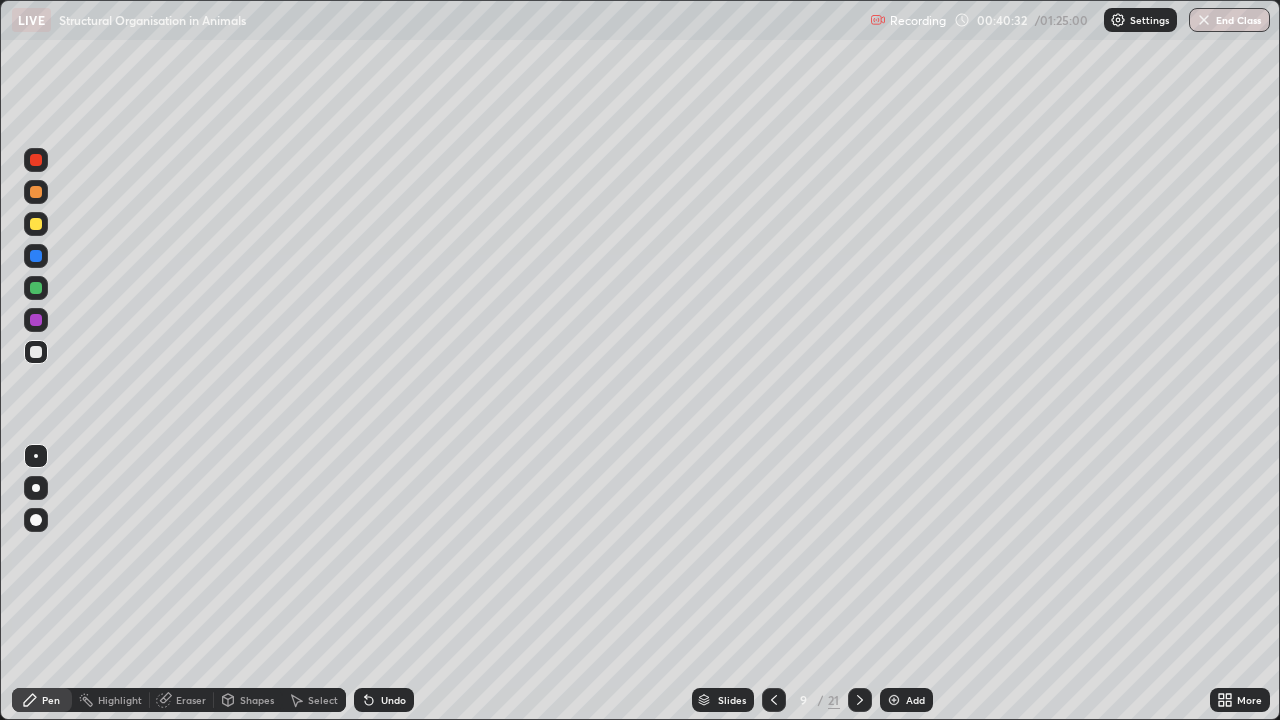 click at bounding box center [894, 700] 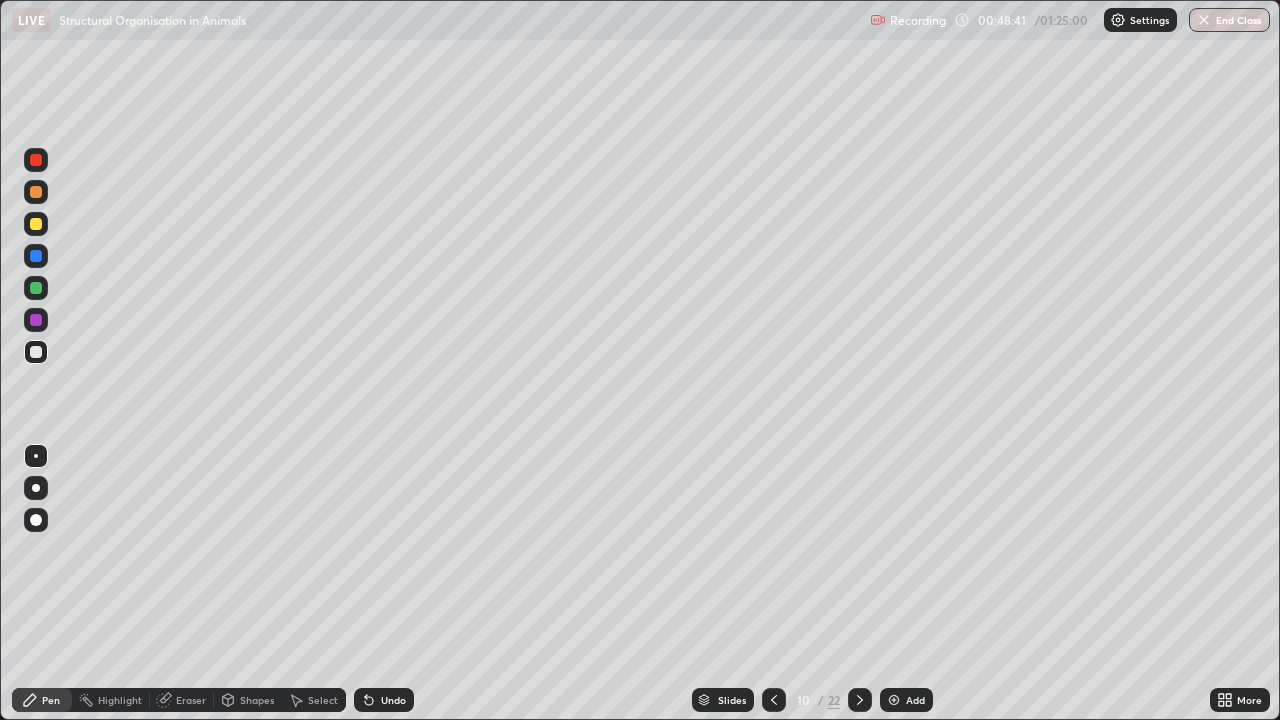 click at bounding box center (894, 700) 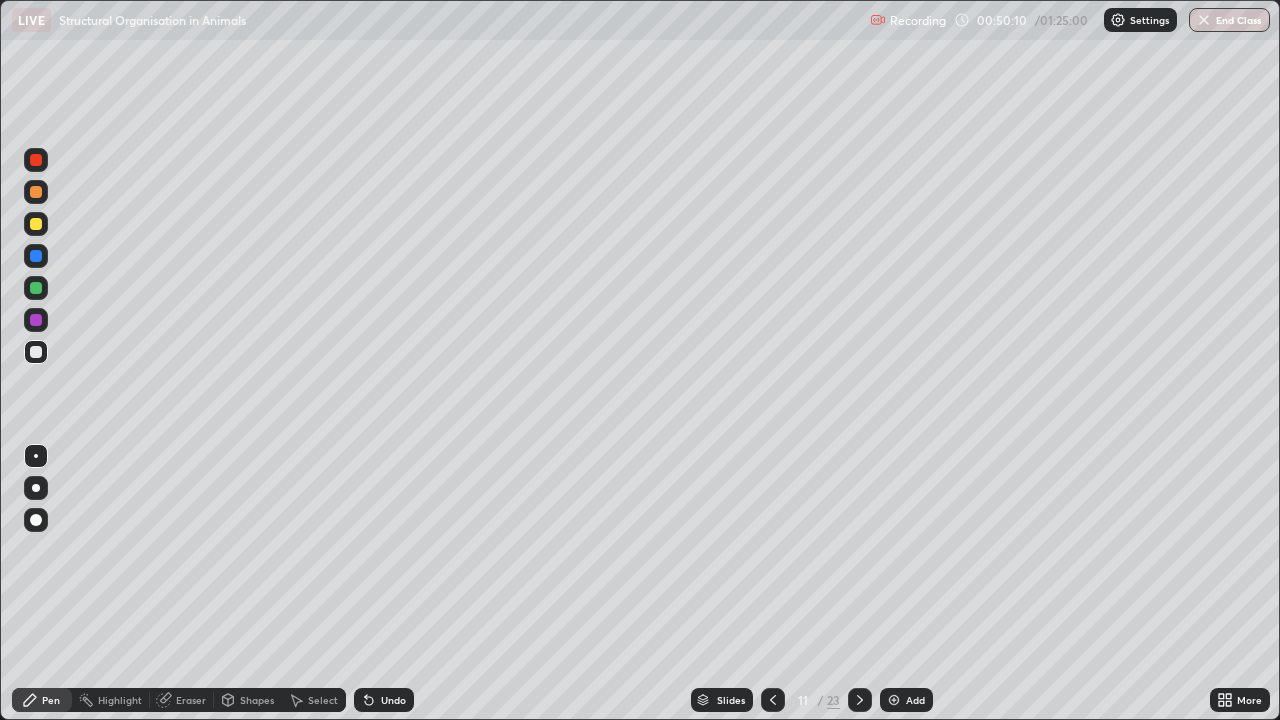 click on "Undo" at bounding box center [393, 700] 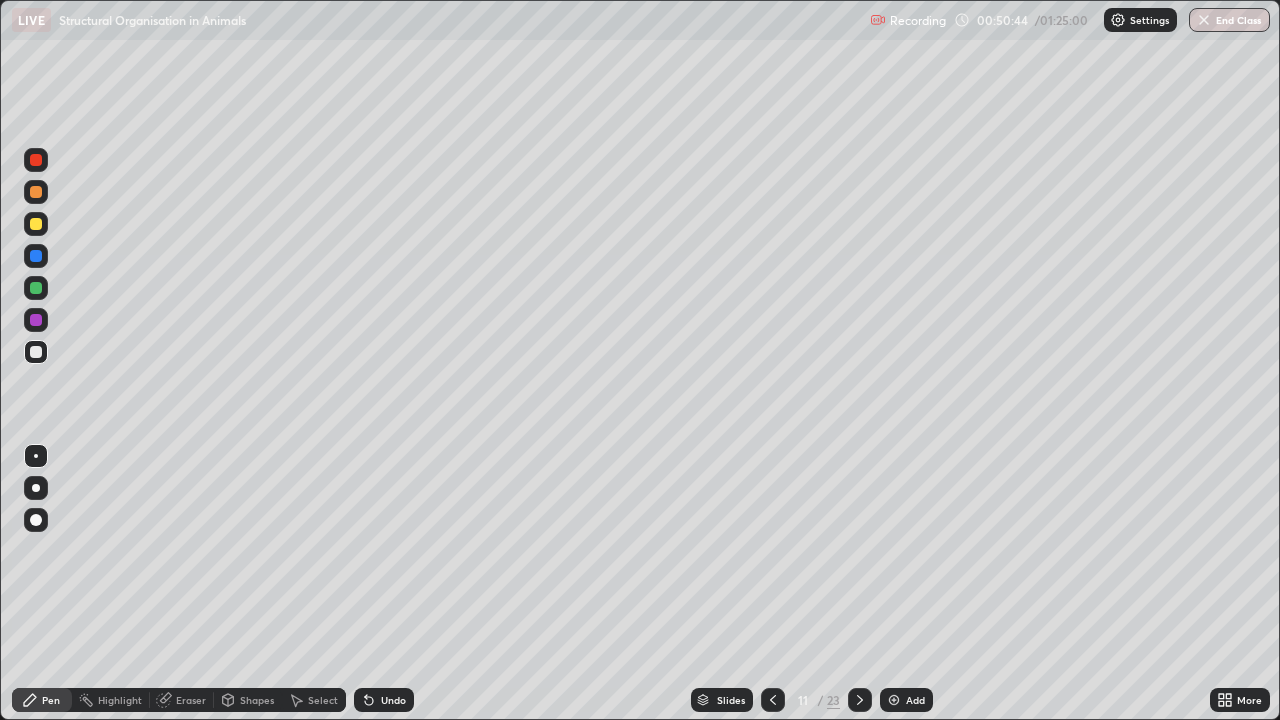 click on "Highlight" at bounding box center [120, 700] 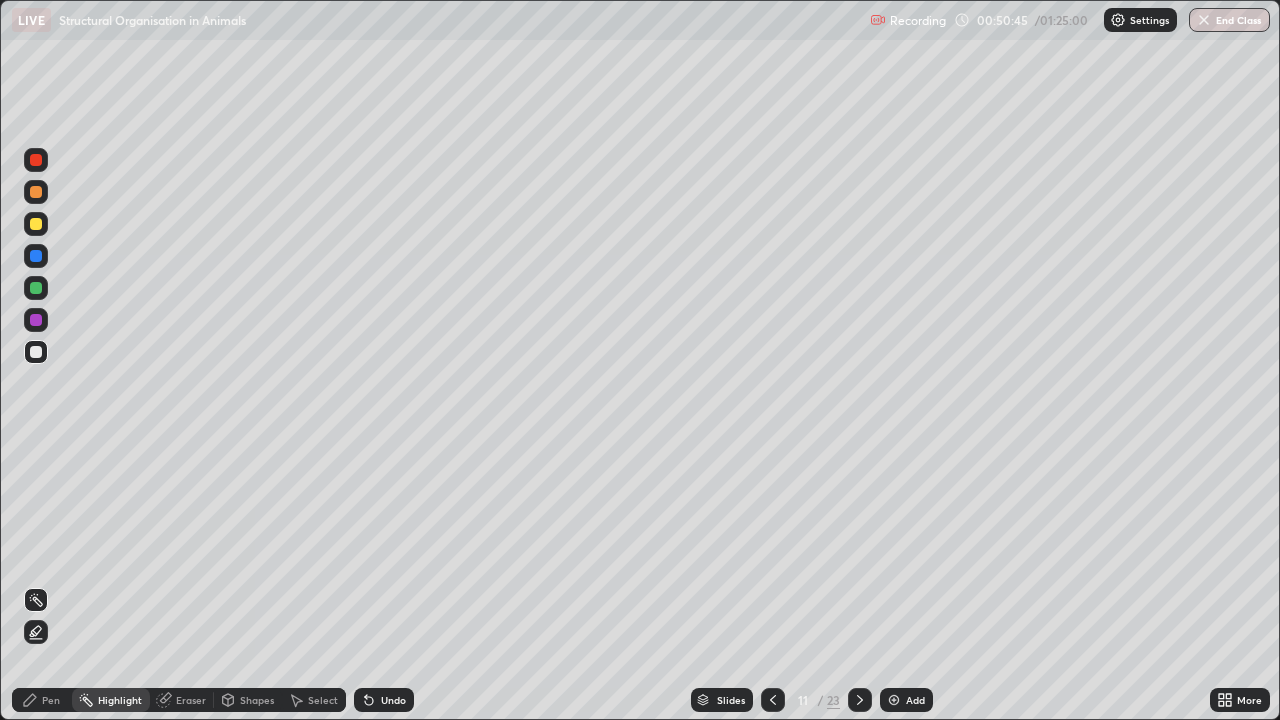 click on "Eraser" at bounding box center [191, 700] 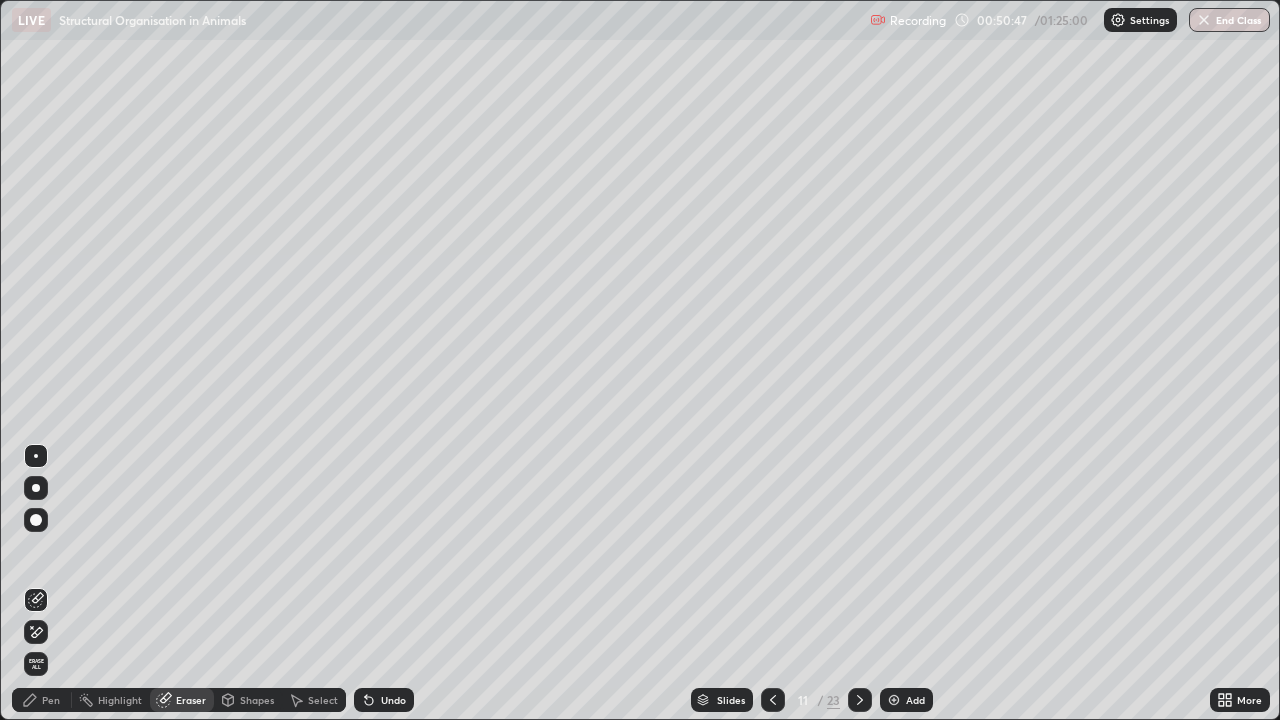 click on "Pen" at bounding box center [51, 700] 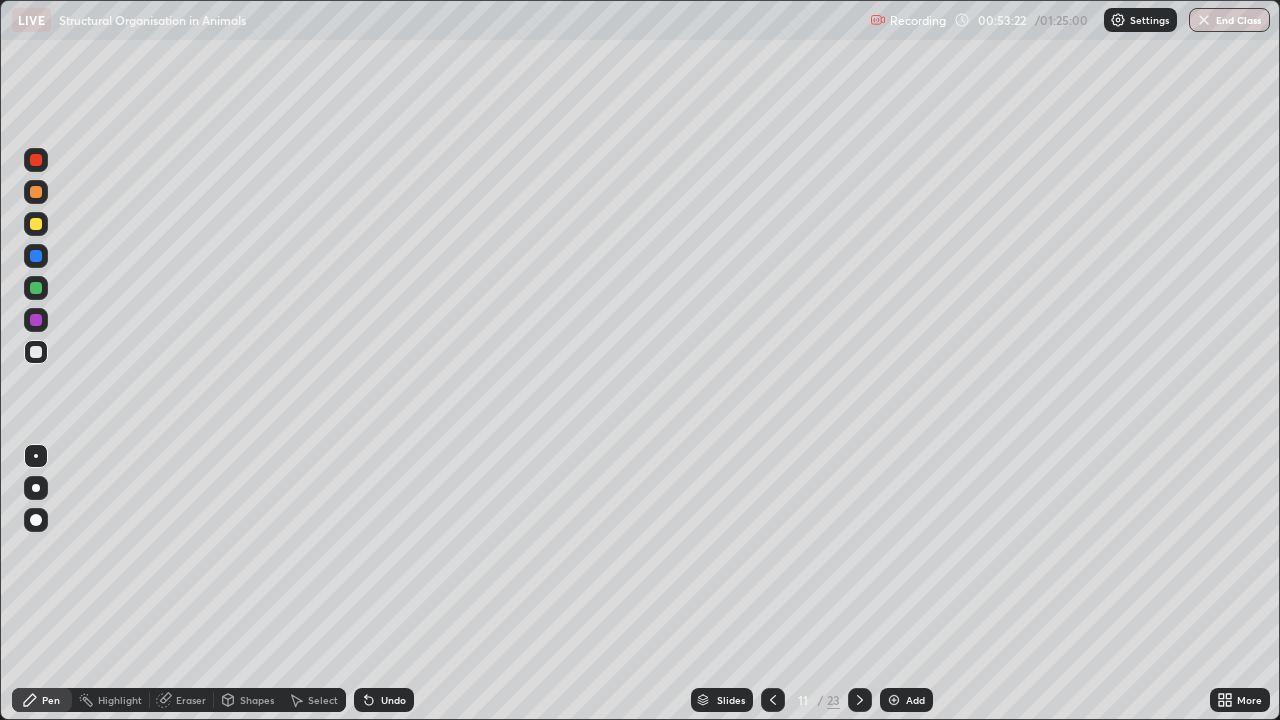 click on "Add" at bounding box center [915, 700] 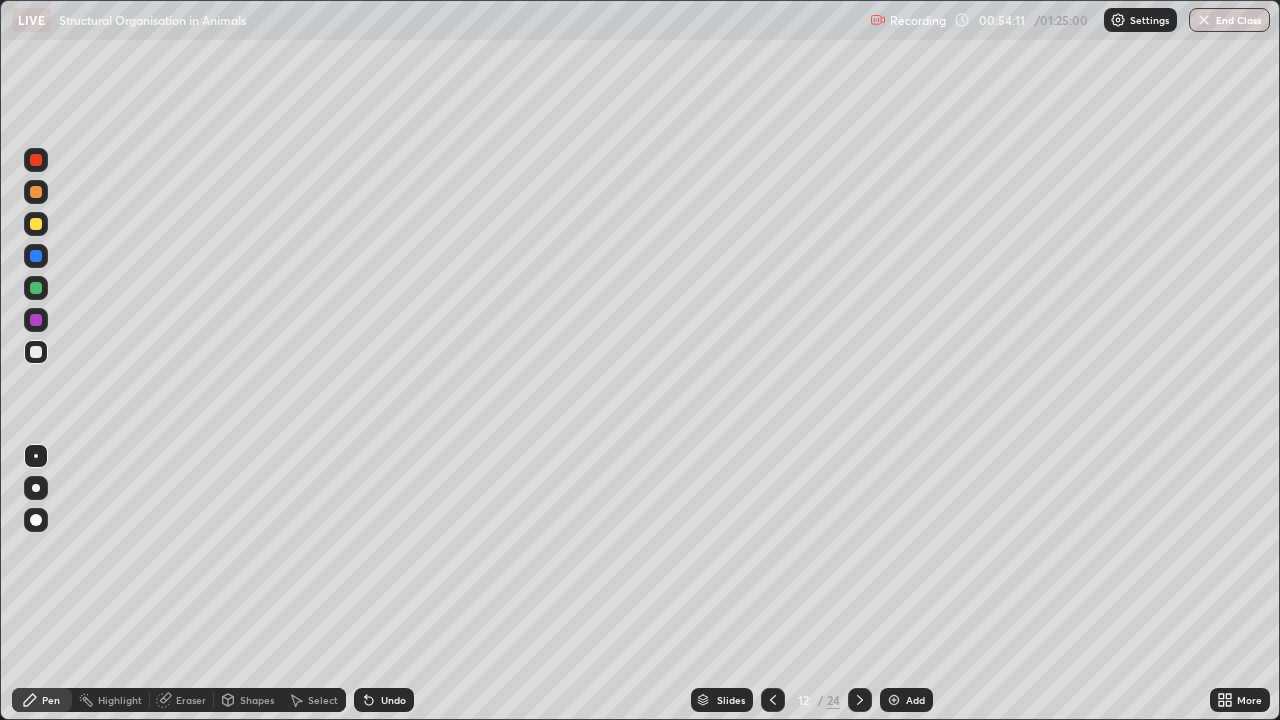click on "Undo" at bounding box center [393, 700] 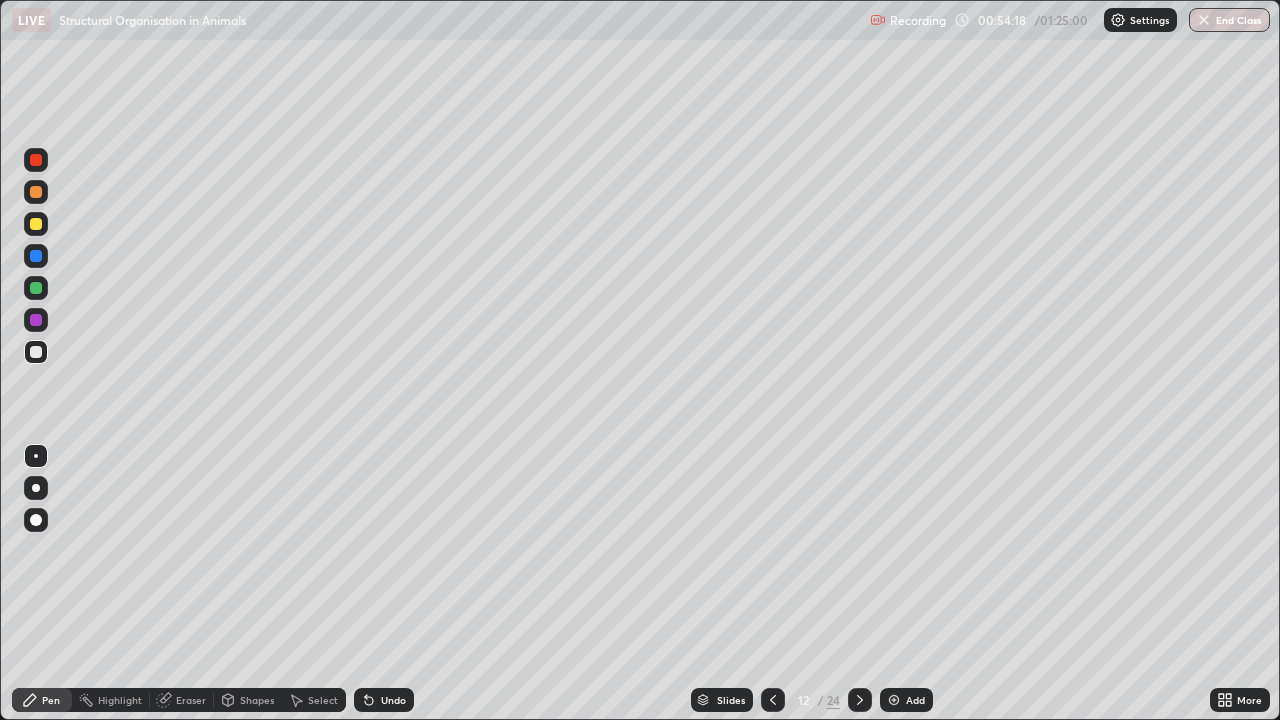 click on "Undo" at bounding box center [393, 700] 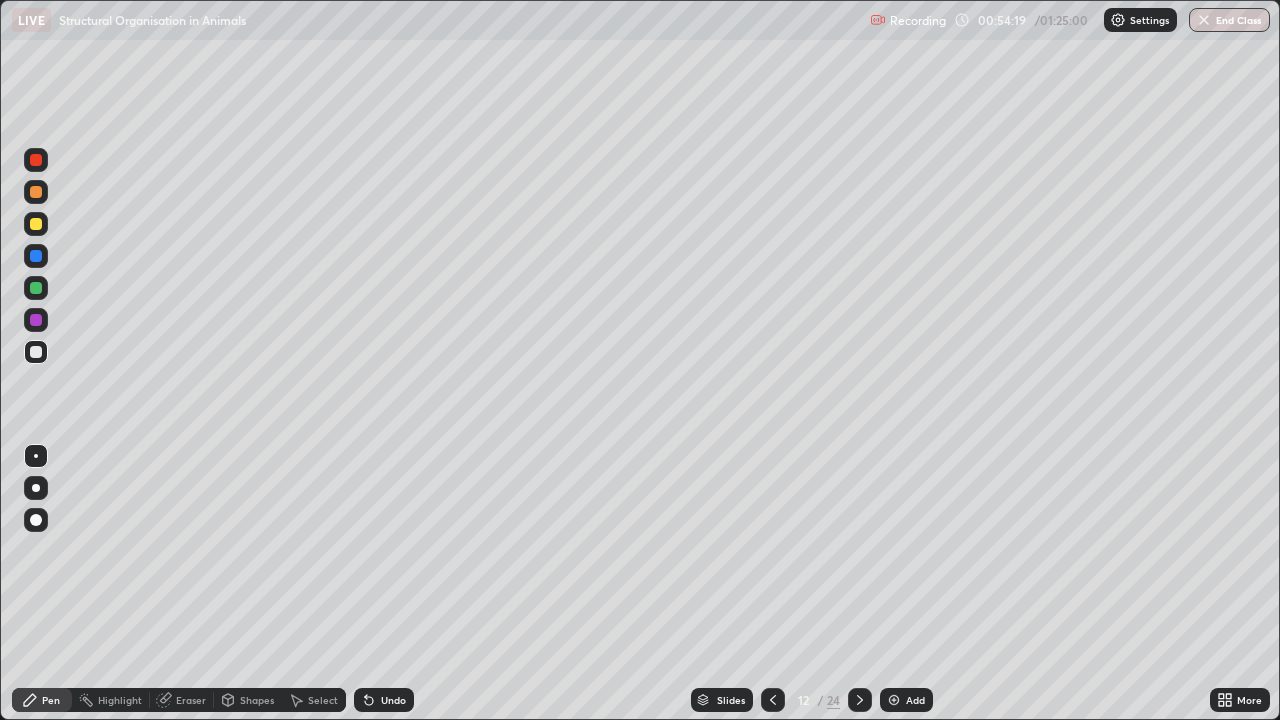 click on "Undo" at bounding box center (393, 700) 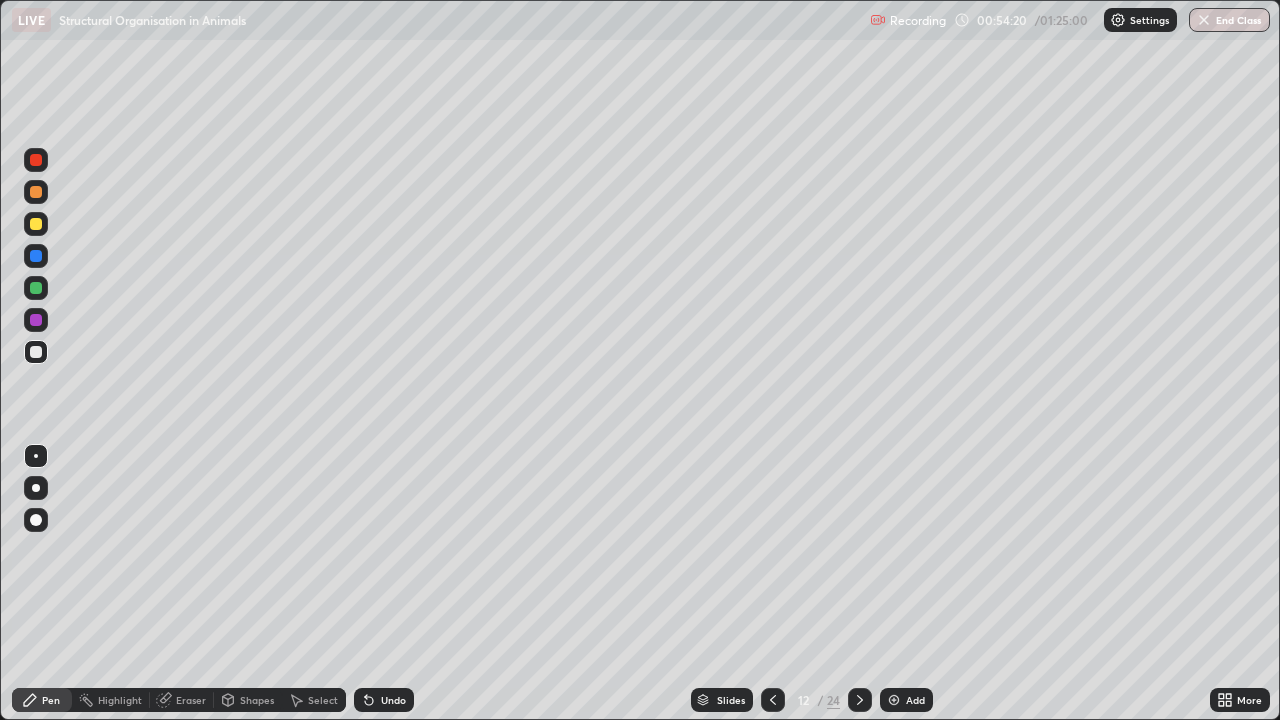 click on "Undo" at bounding box center (384, 700) 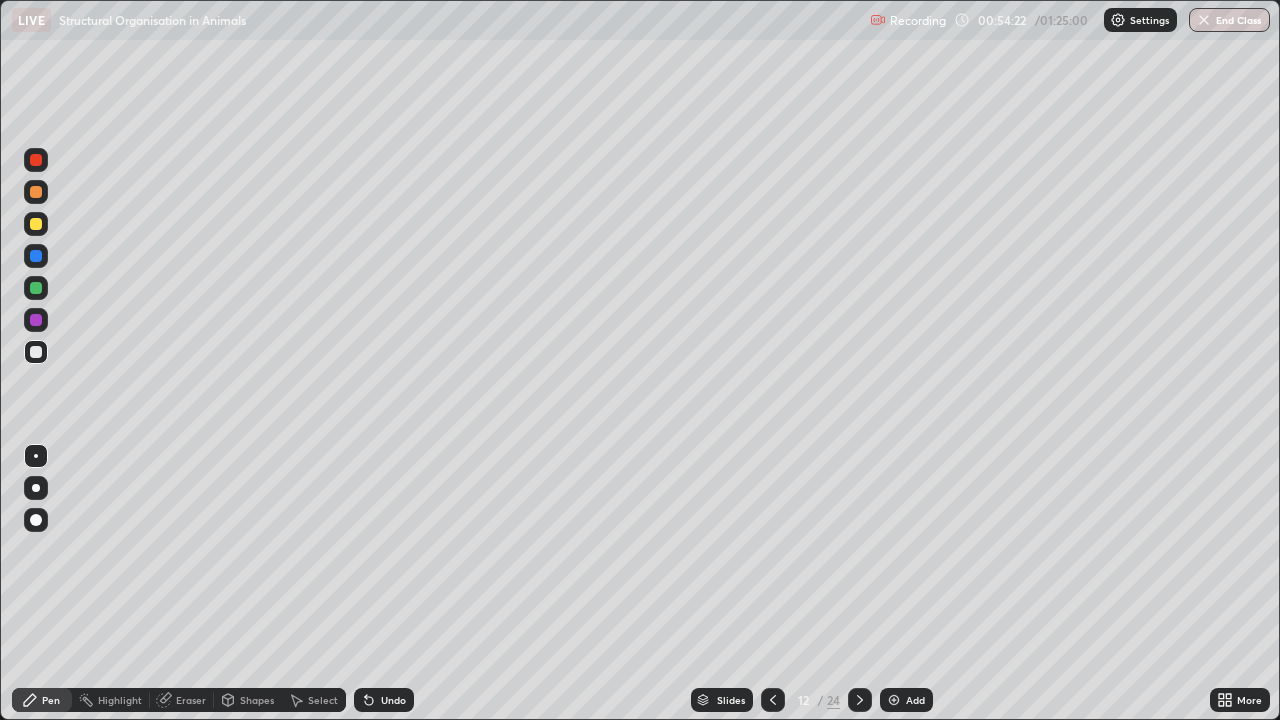 click 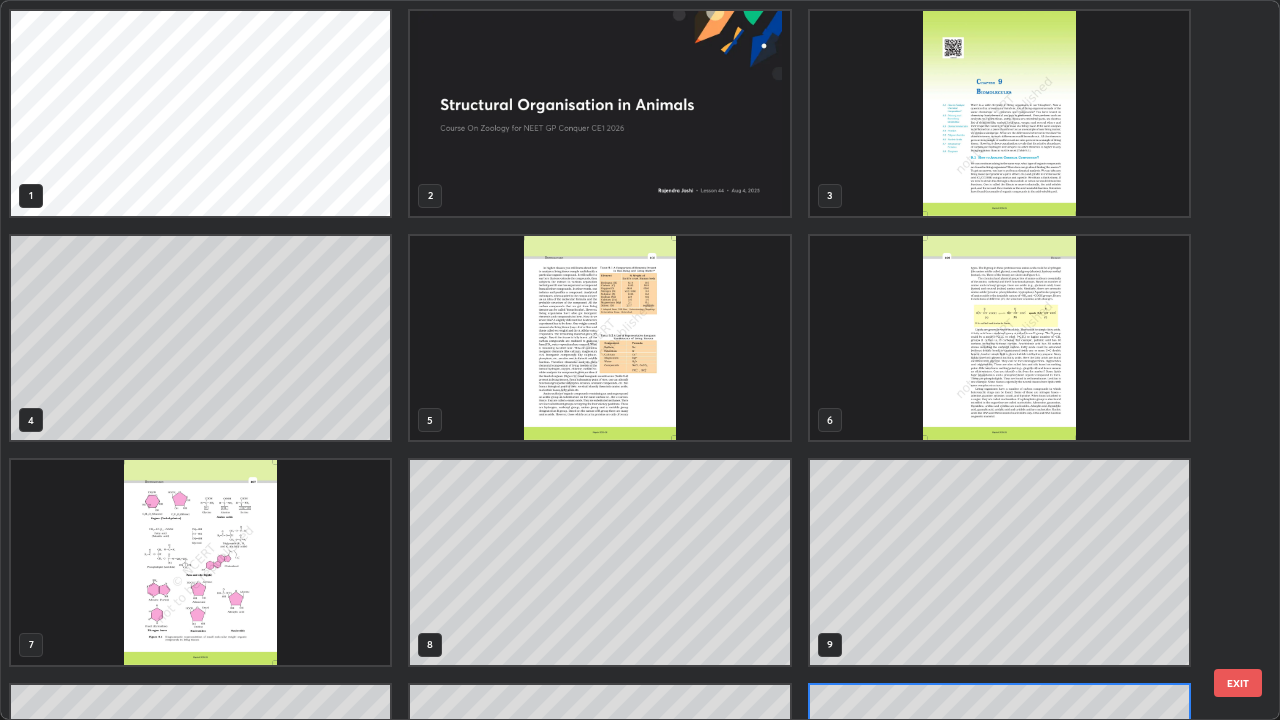 scroll, scrollTop: 180, scrollLeft: 0, axis: vertical 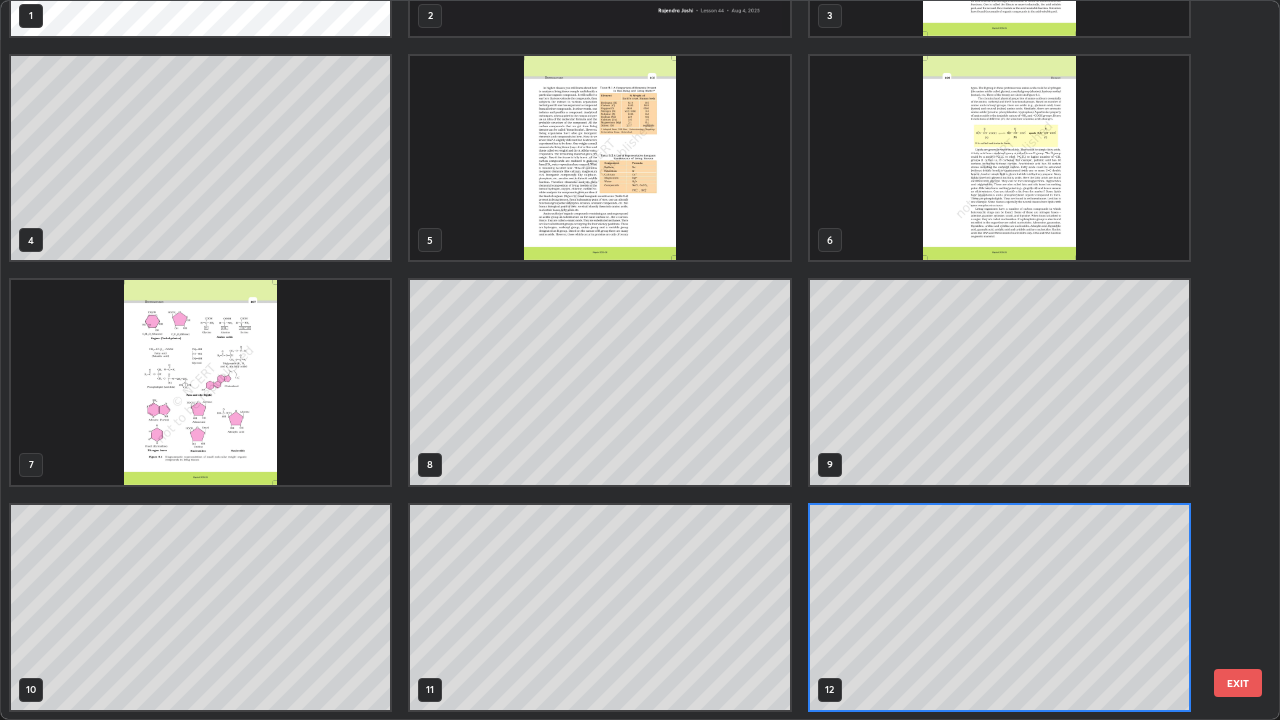 click at bounding box center (200, 382) 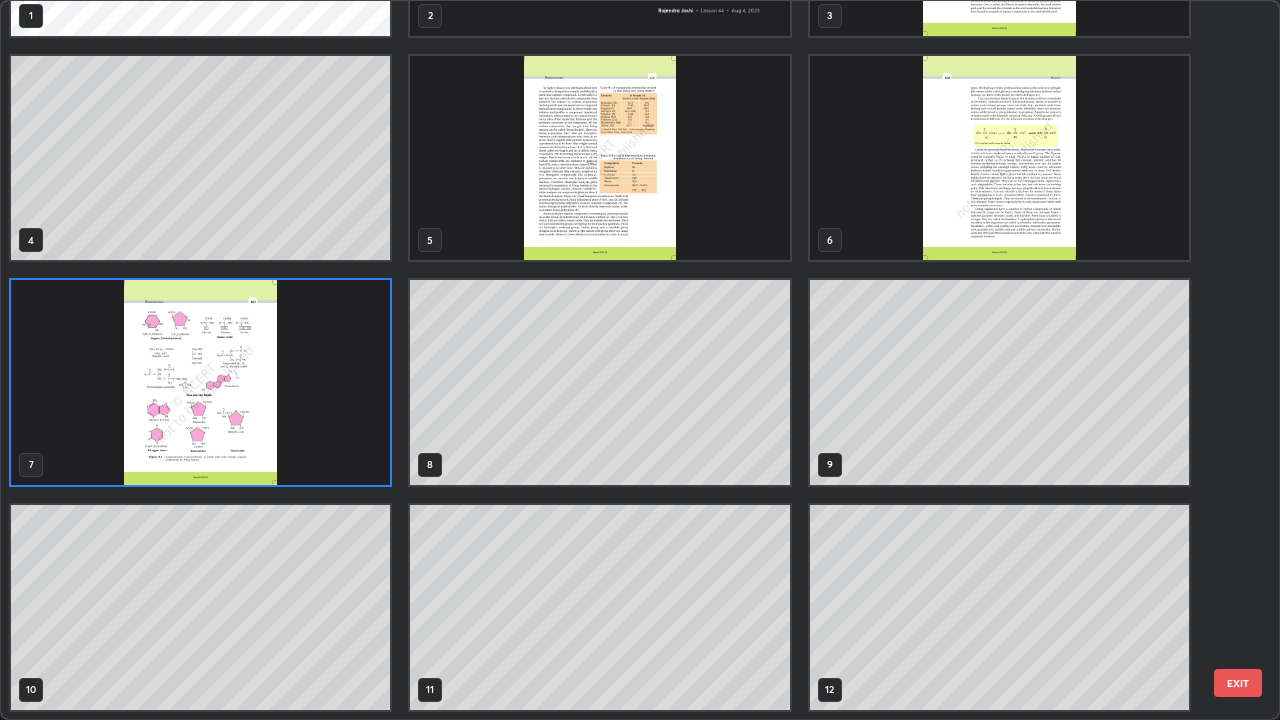click at bounding box center [200, 382] 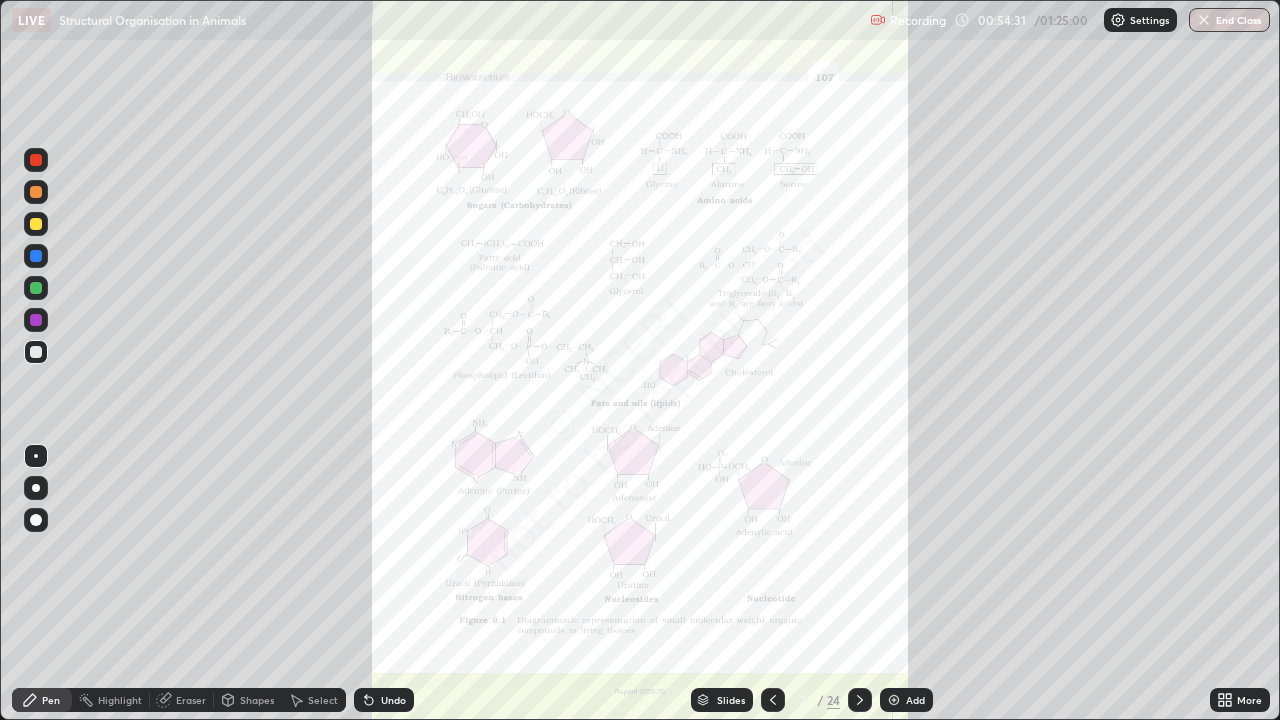 click 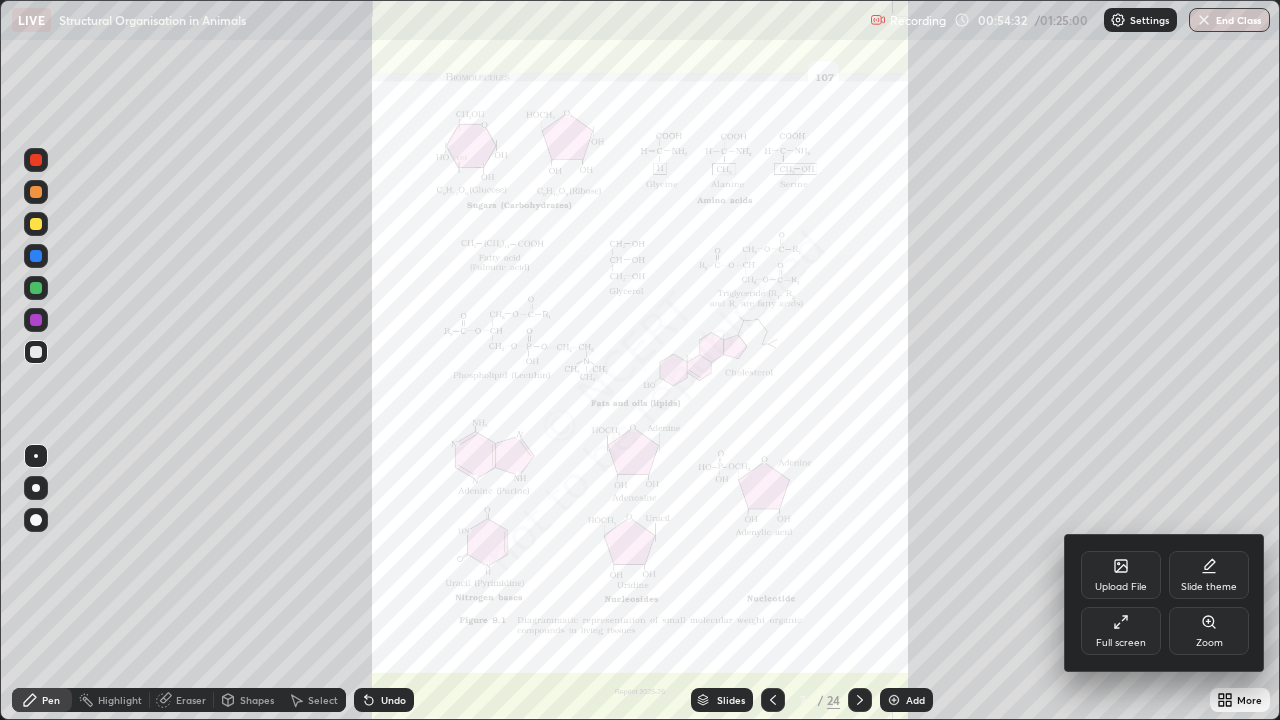 click on "Zoom" at bounding box center [1209, 631] 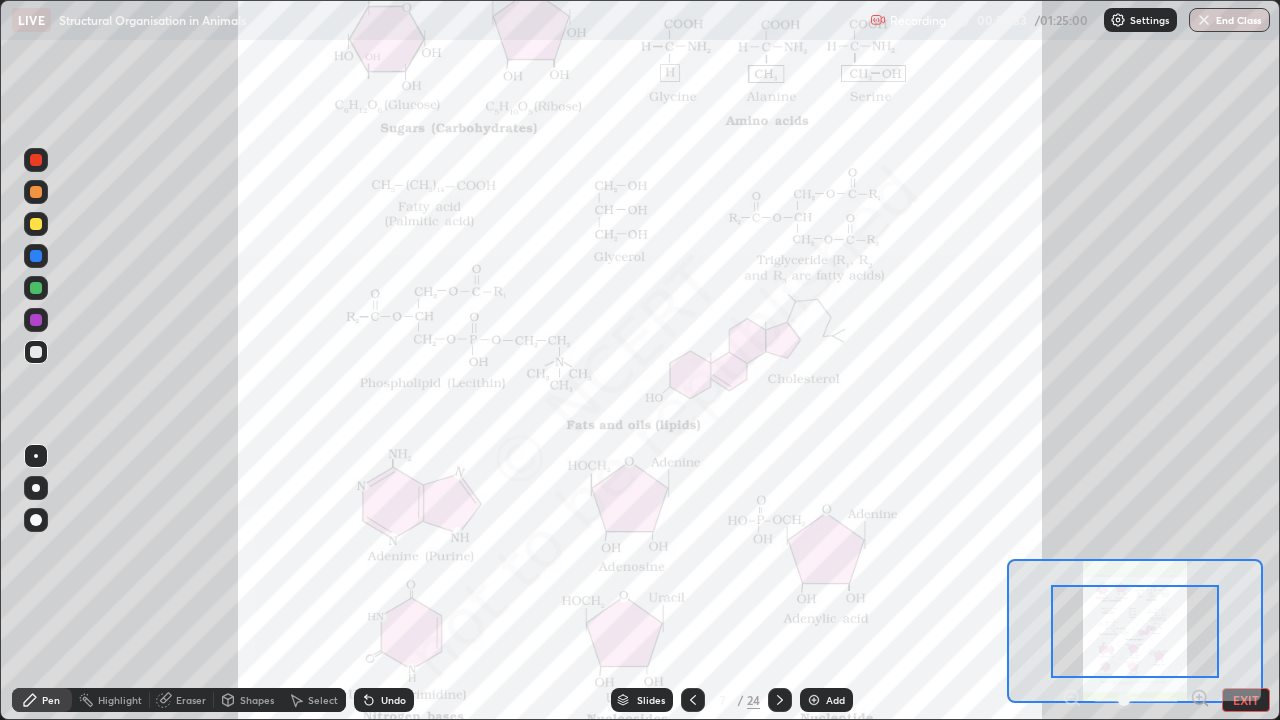 click at bounding box center (1135, 631) 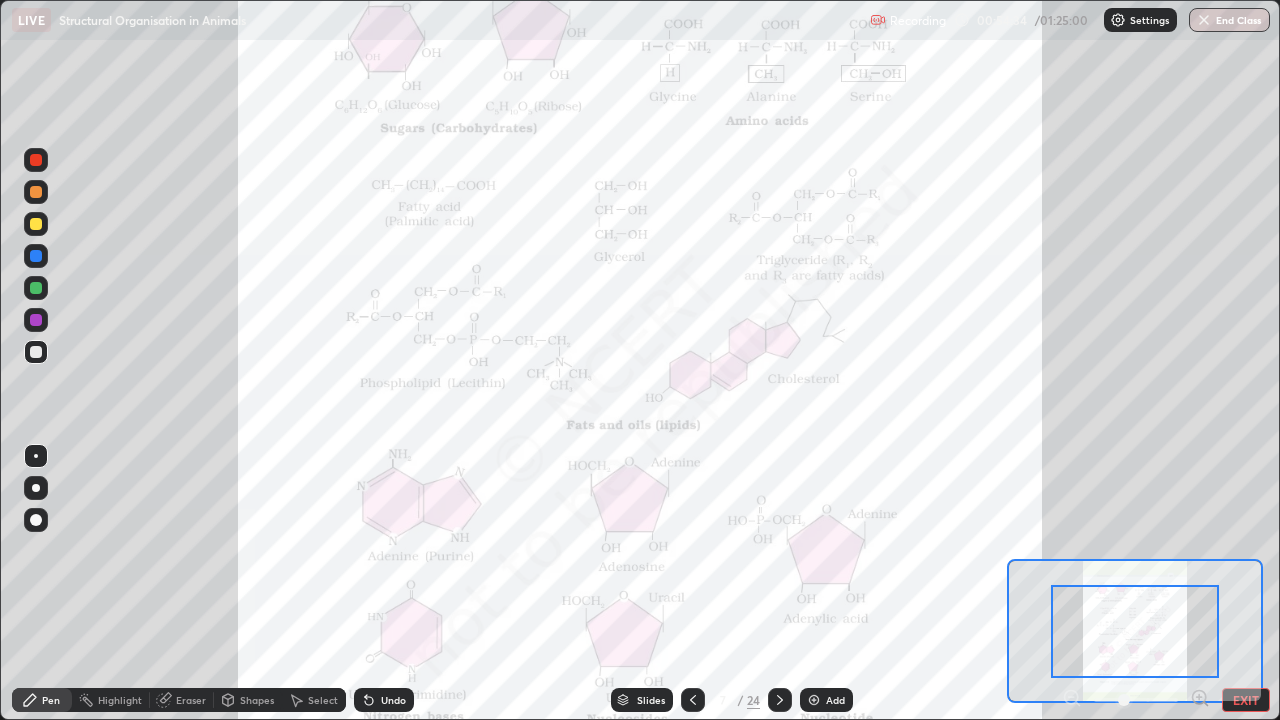 click 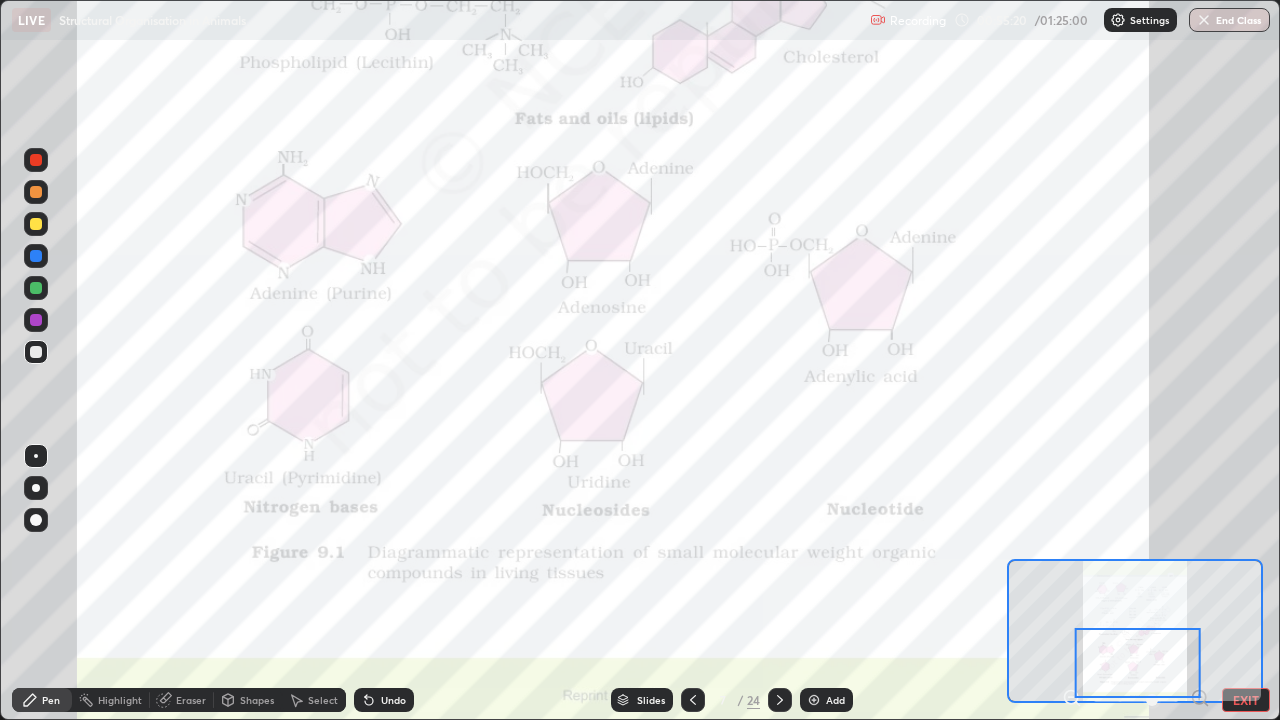 click at bounding box center (36, 160) 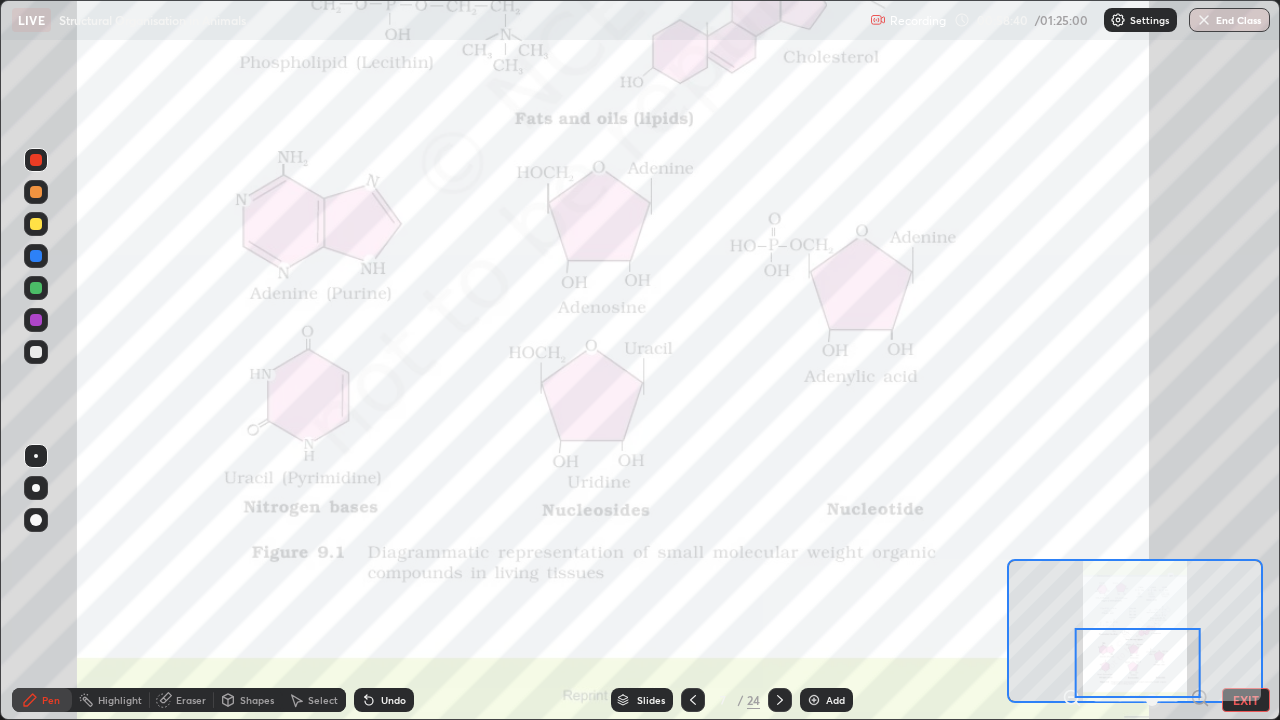 click at bounding box center [36, 256] 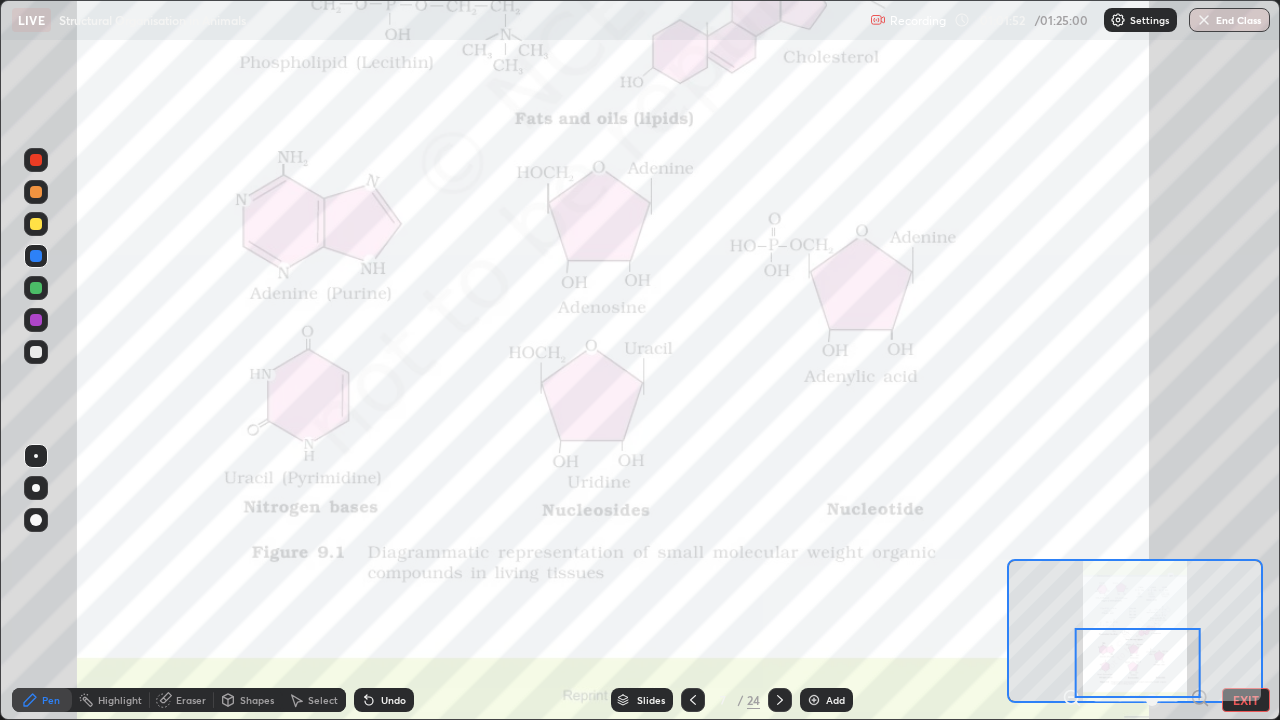 click at bounding box center [814, 700] 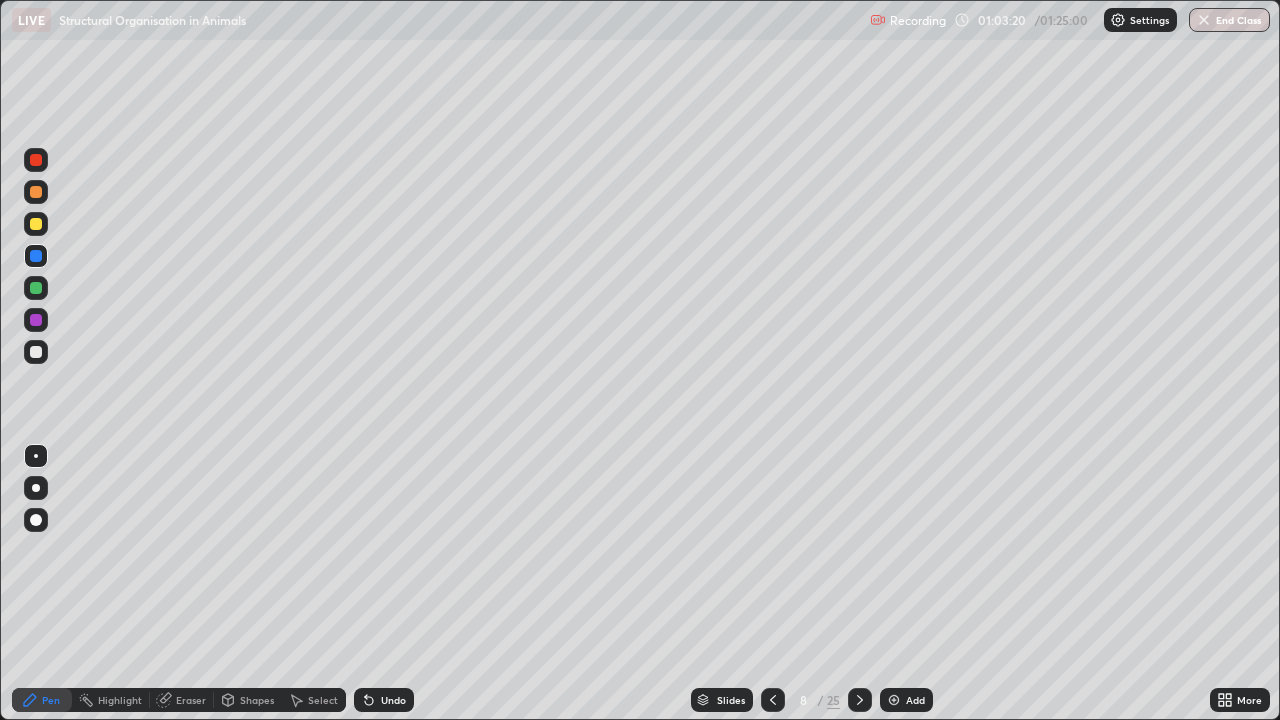 click at bounding box center [36, 352] 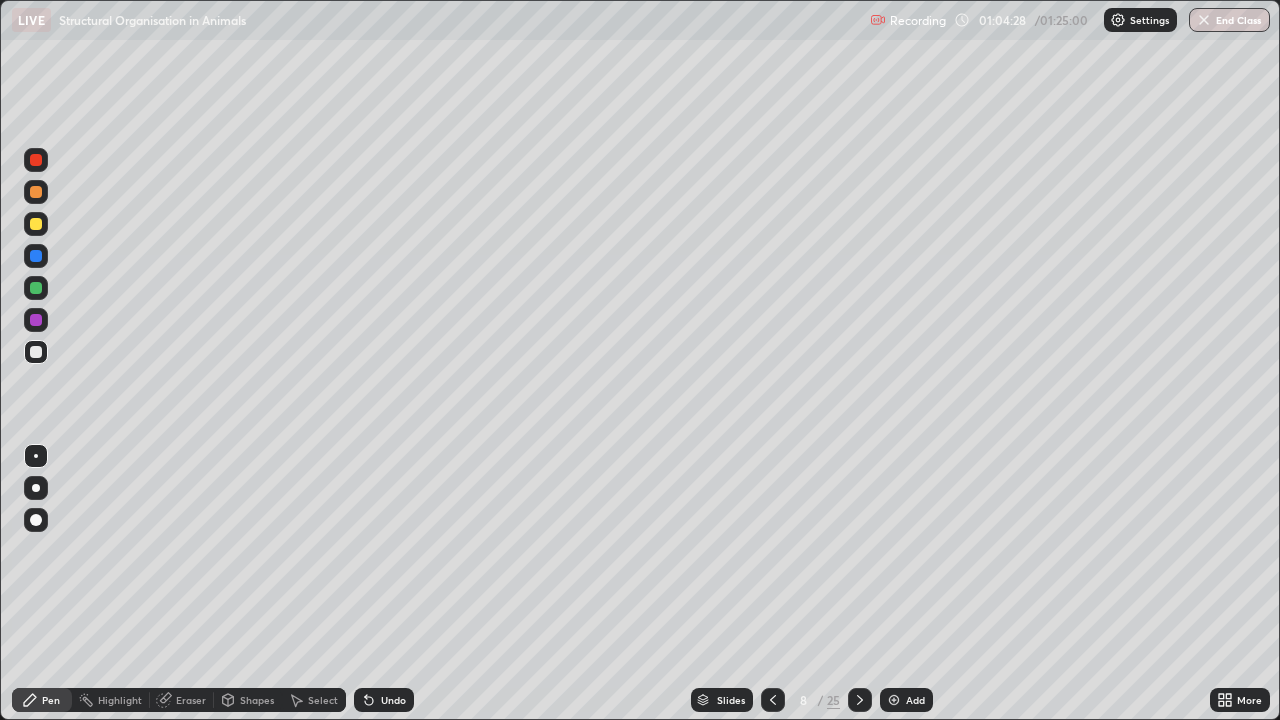 click on "Undo" at bounding box center [393, 700] 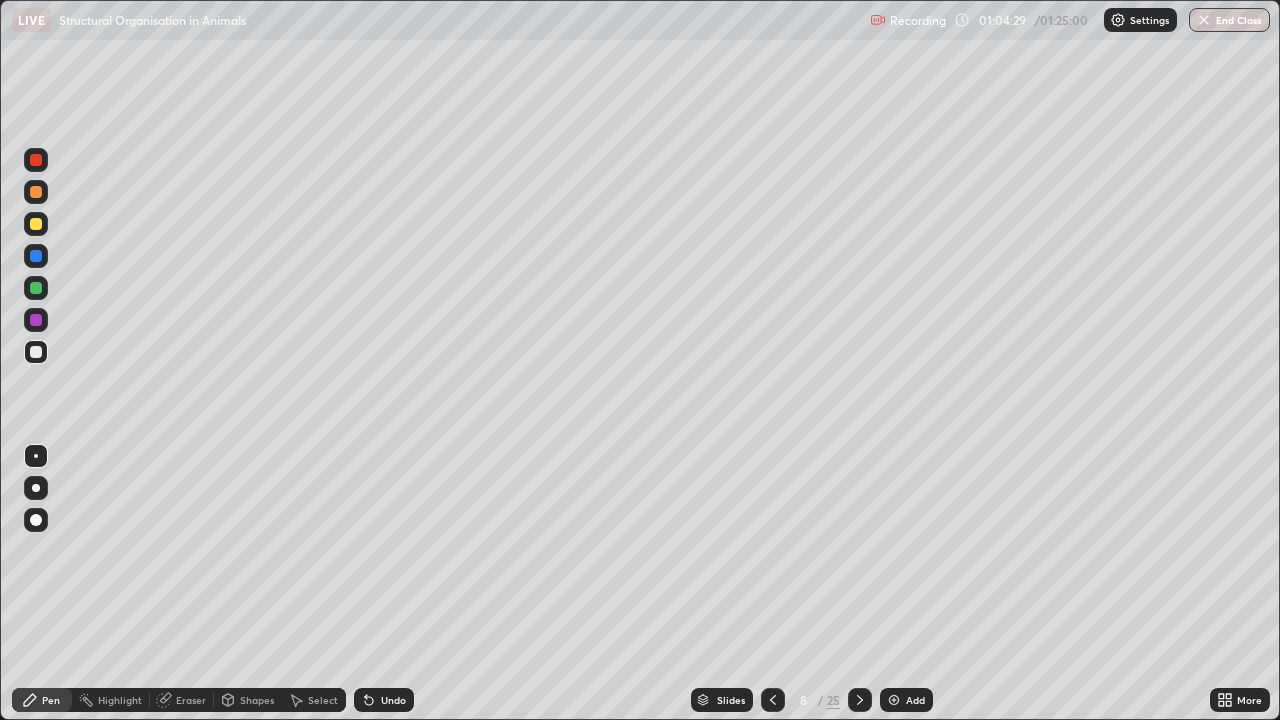 click on "Undo" at bounding box center (384, 700) 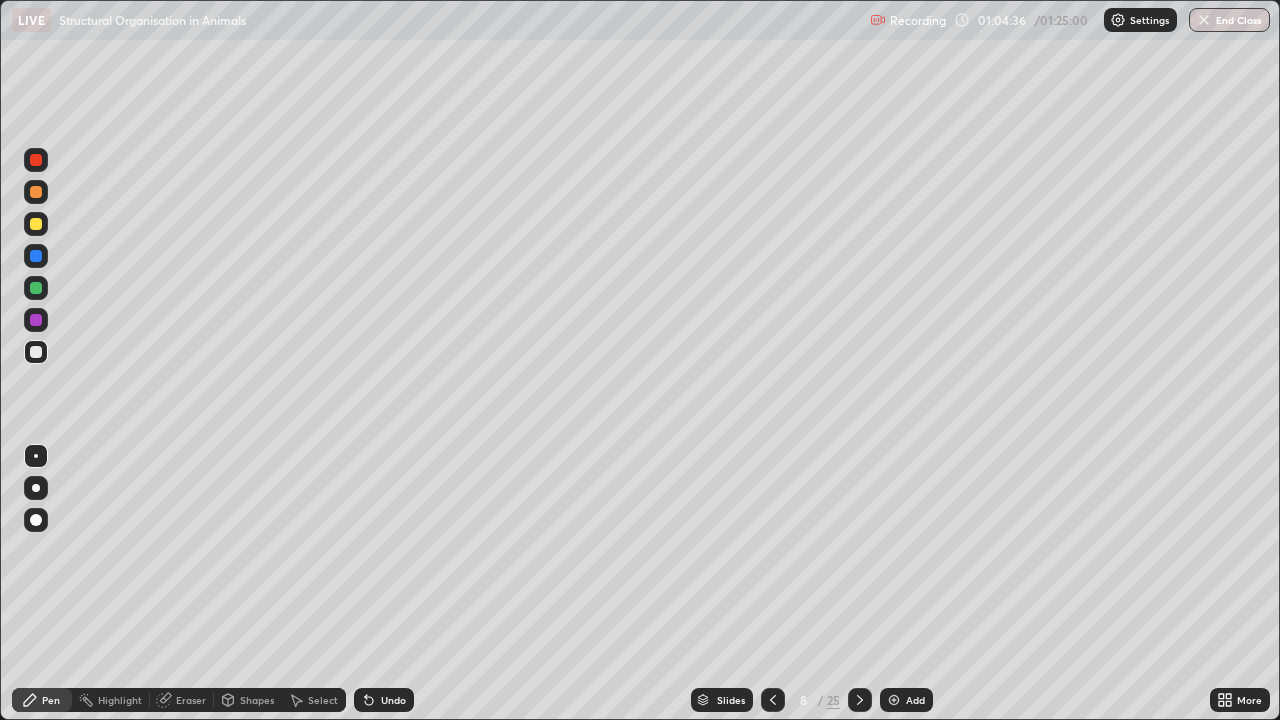 click at bounding box center [36, 352] 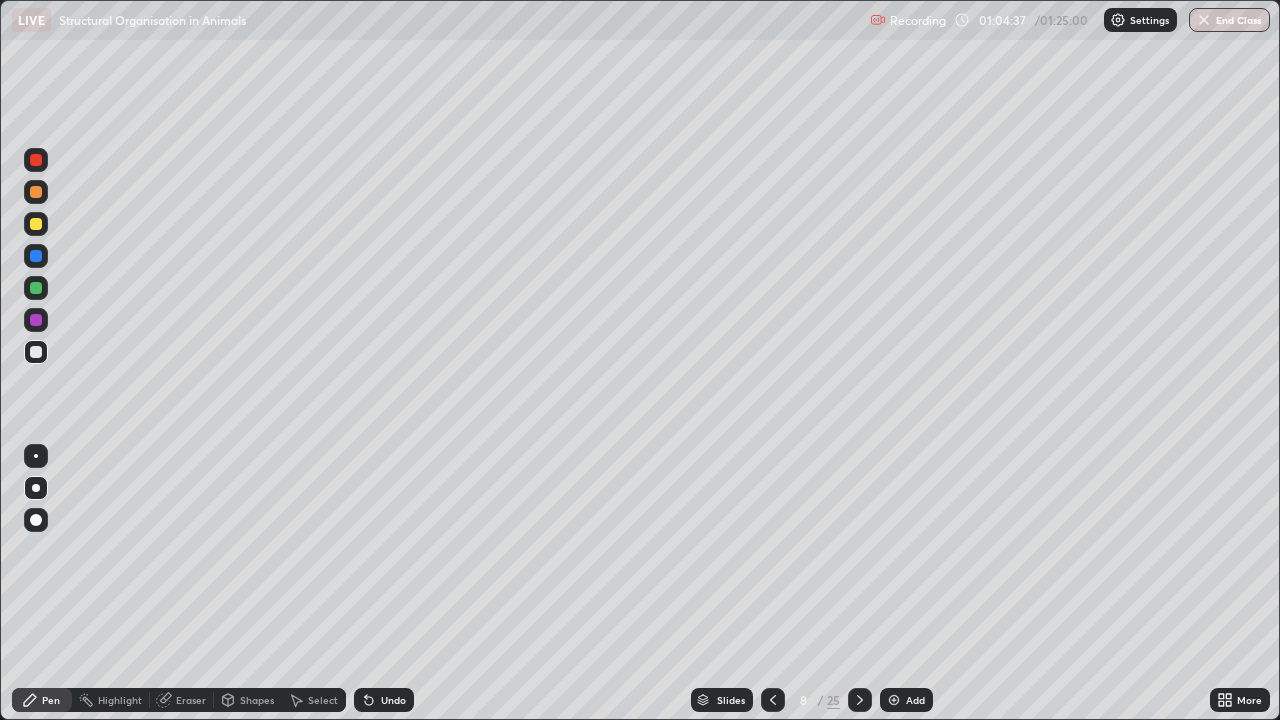 click at bounding box center [36, 320] 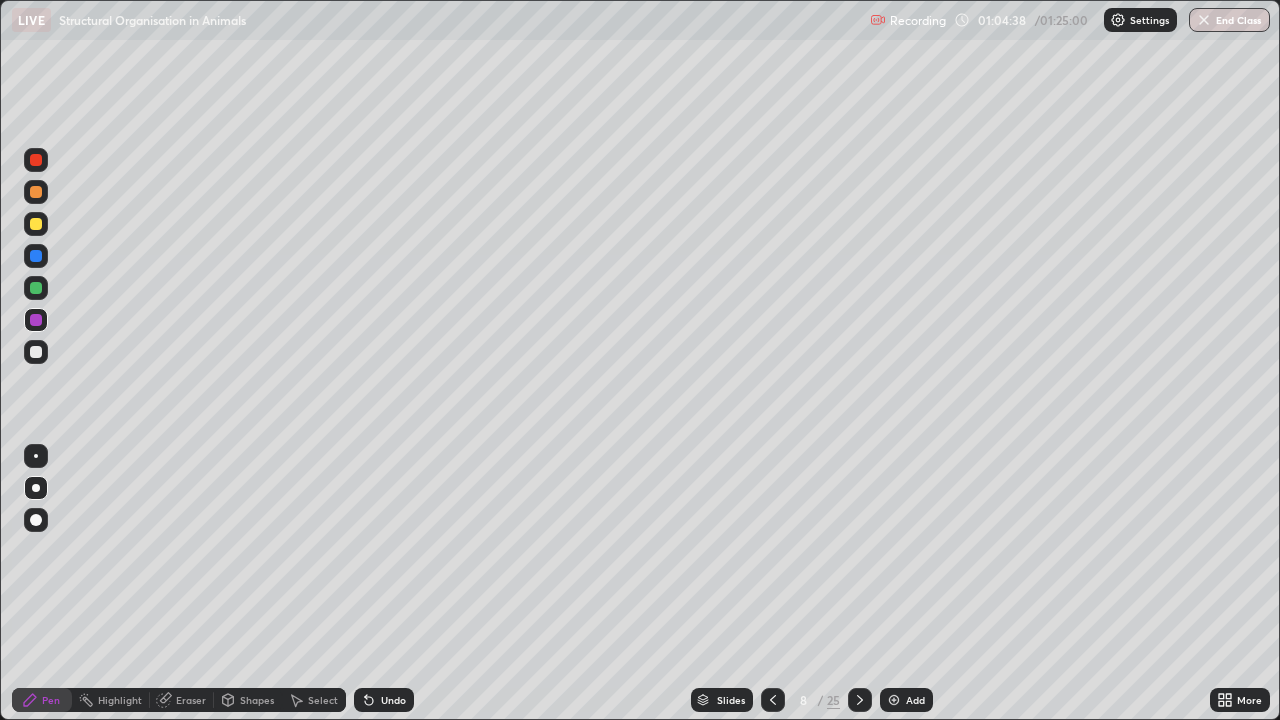 click at bounding box center (36, 288) 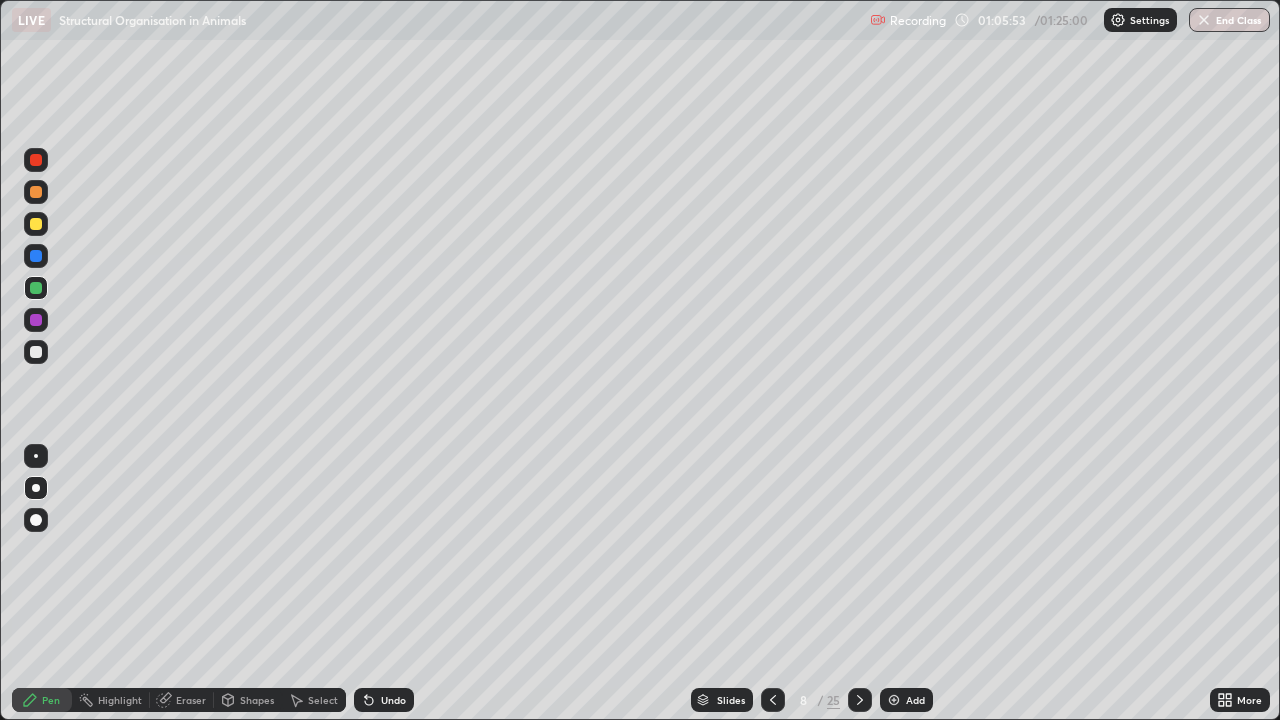 click at bounding box center [36, 224] 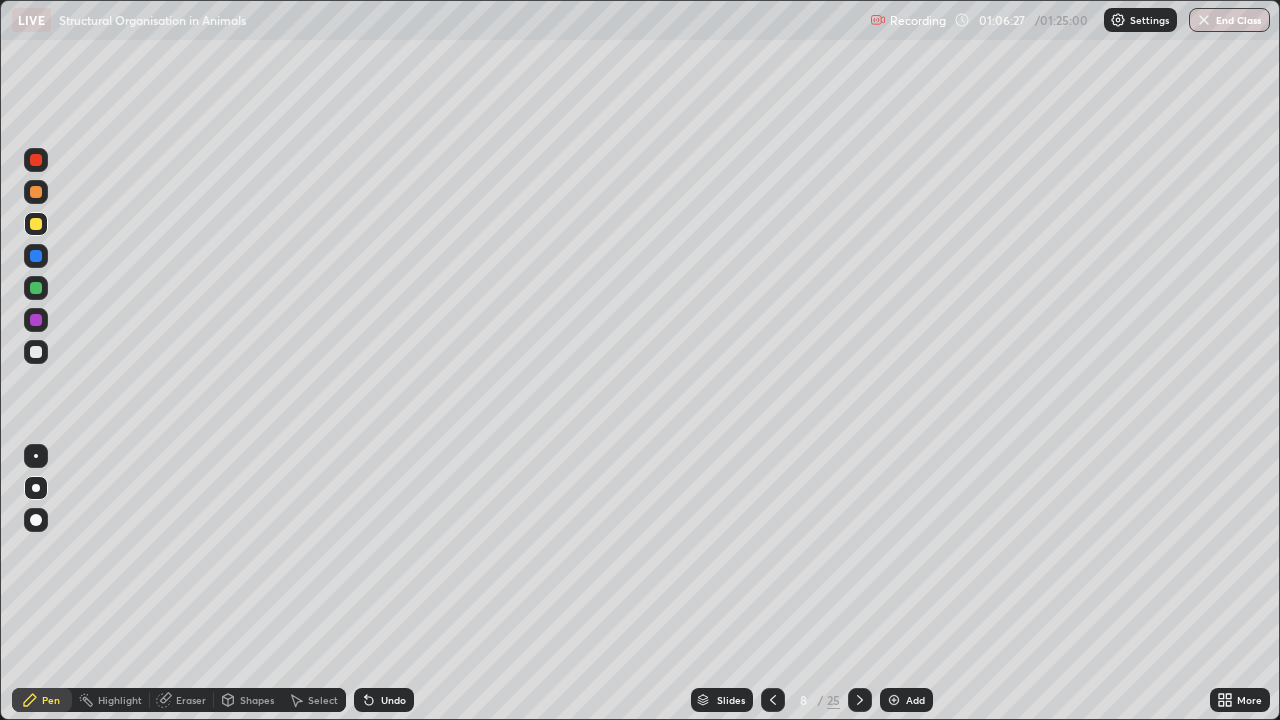 click on "Slides 8 / 25 Add" at bounding box center [812, 700] 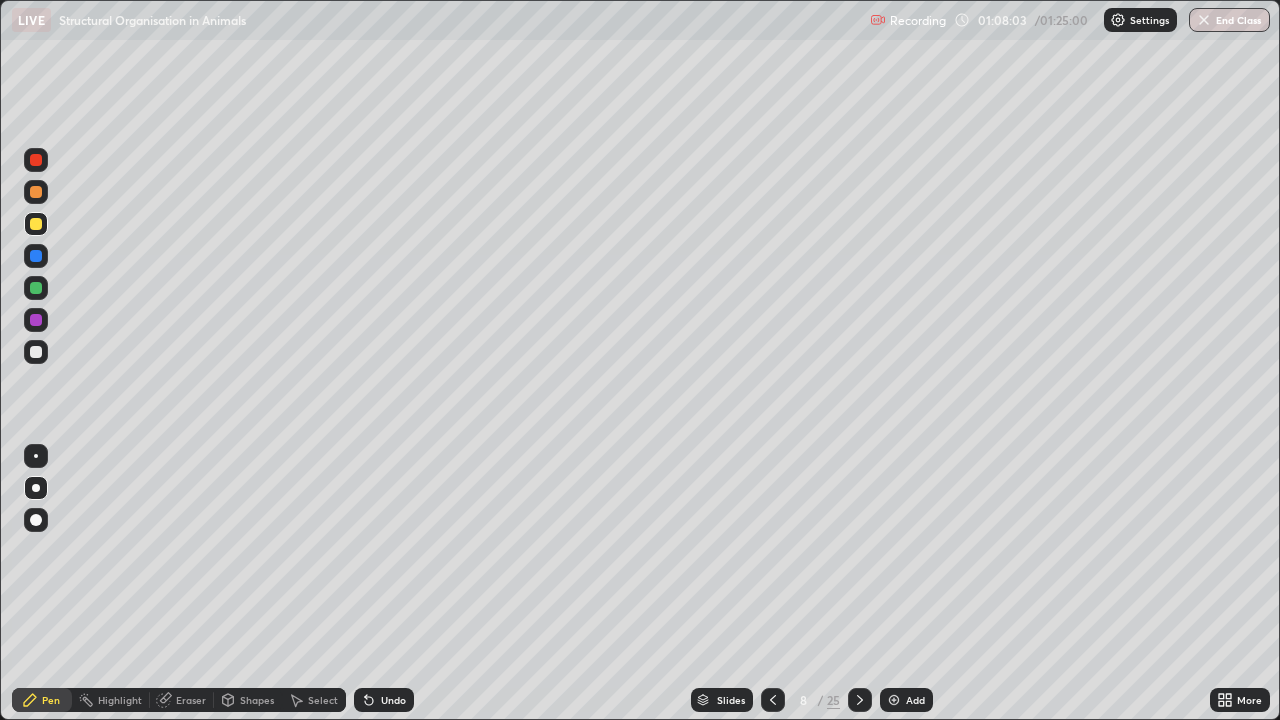 click at bounding box center (894, 700) 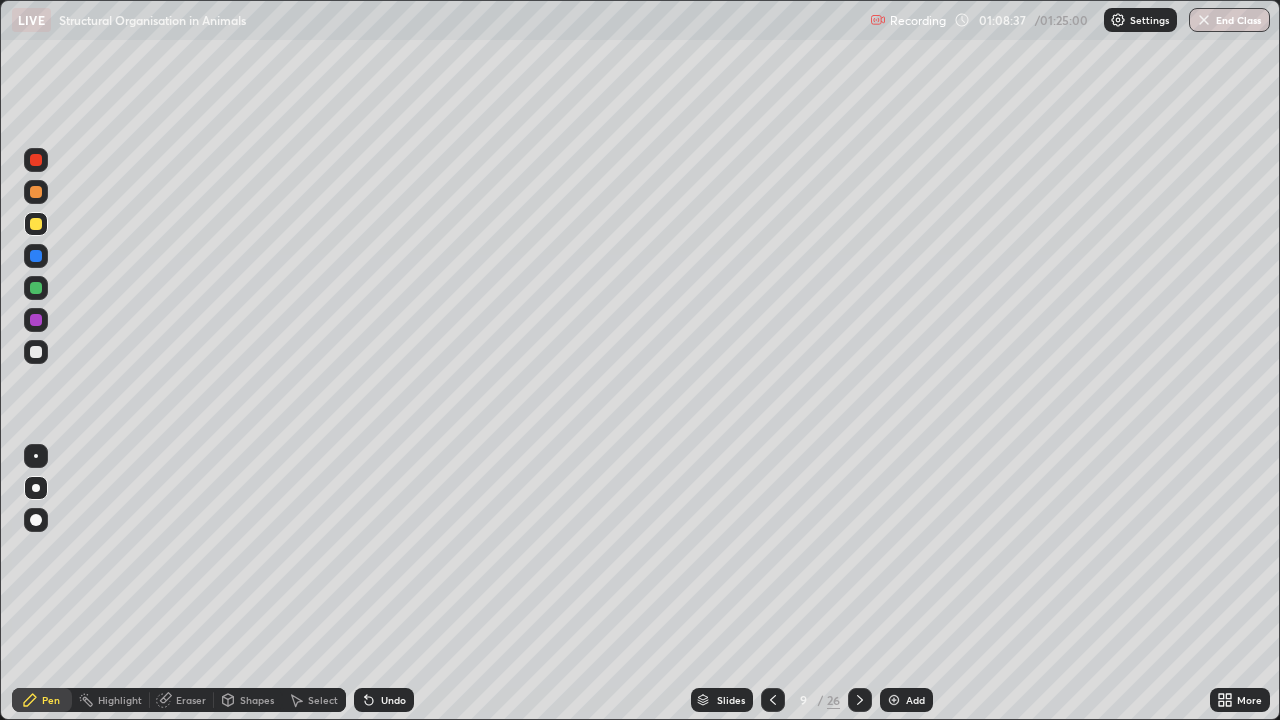 click at bounding box center [36, 352] 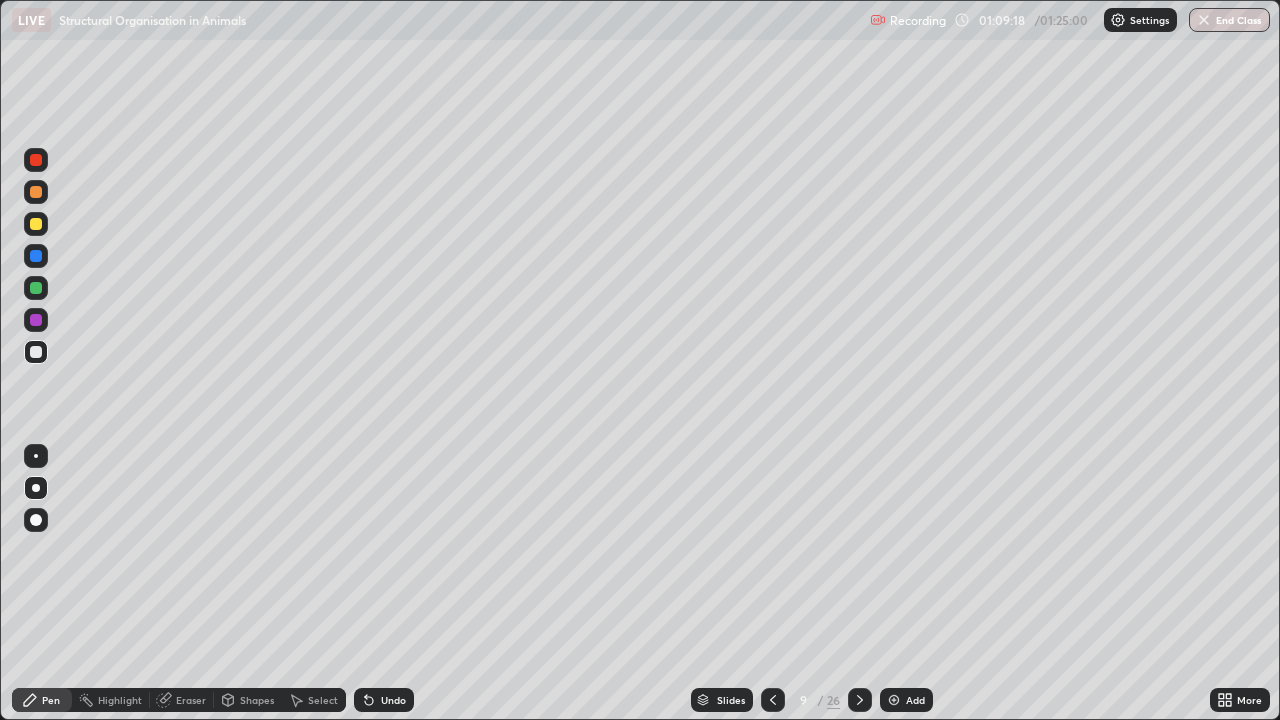 click at bounding box center [36, 288] 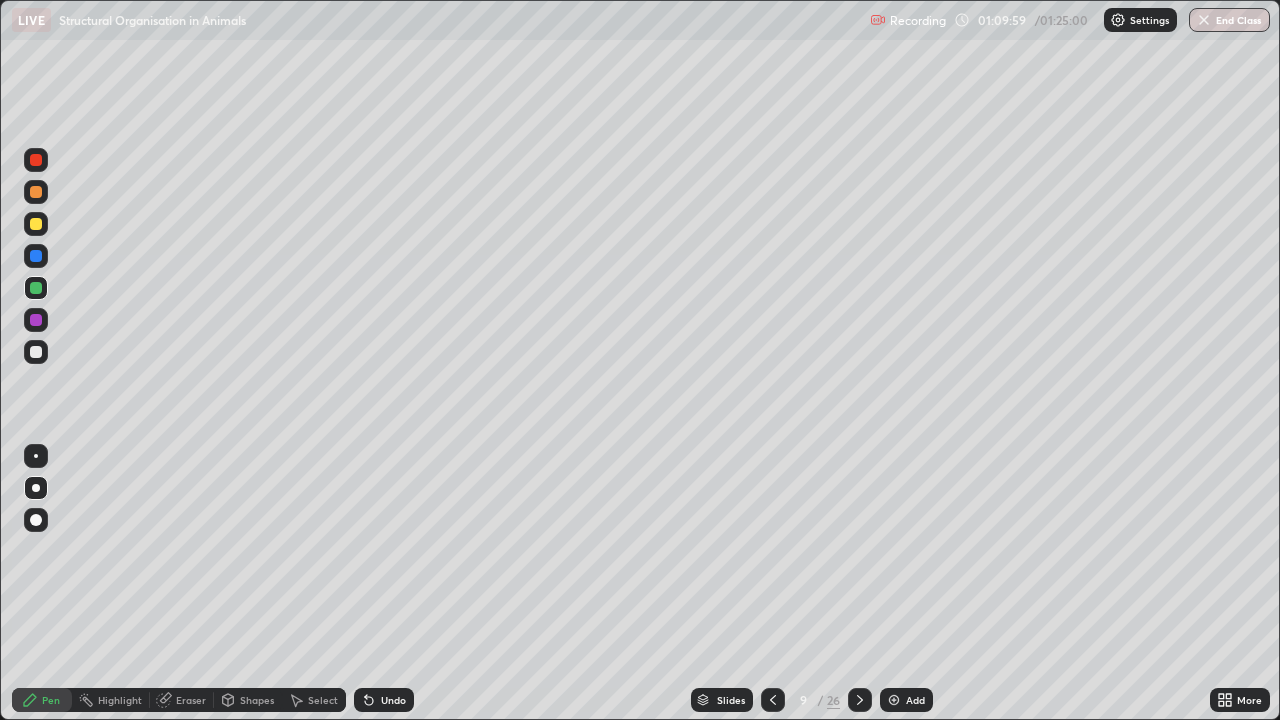click at bounding box center [36, 224] 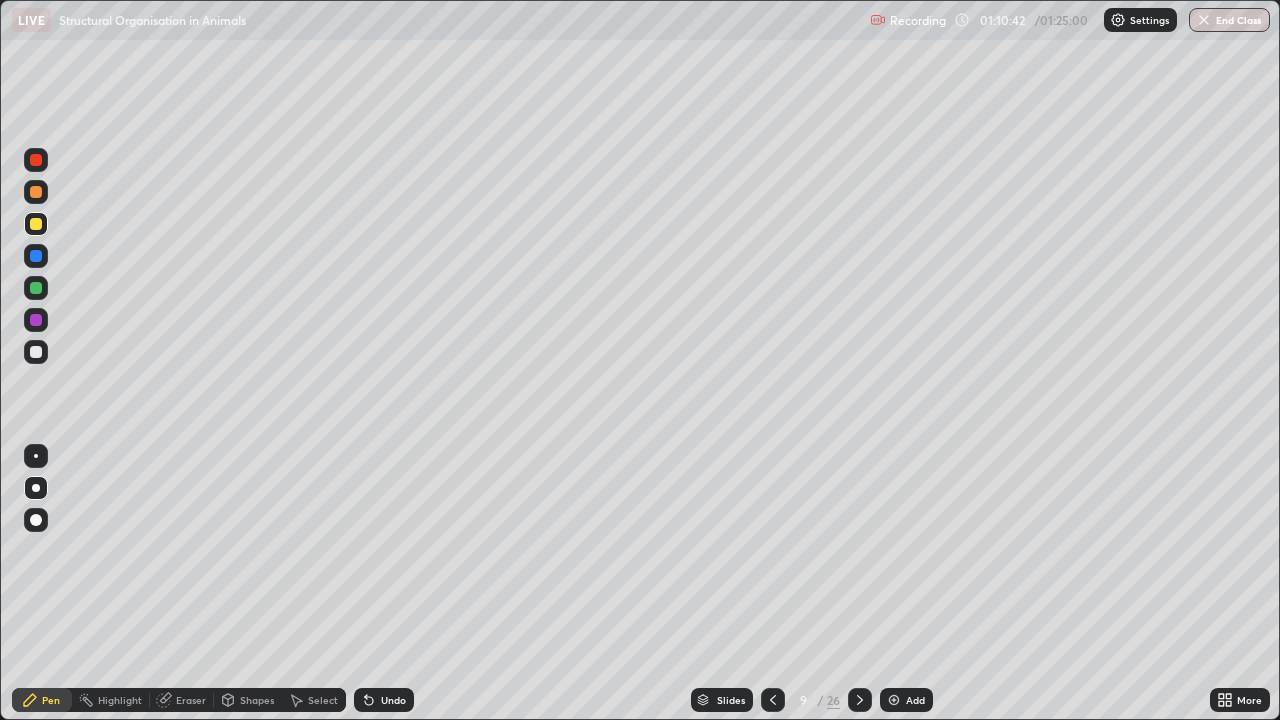 click at bounding box center (36, 320) 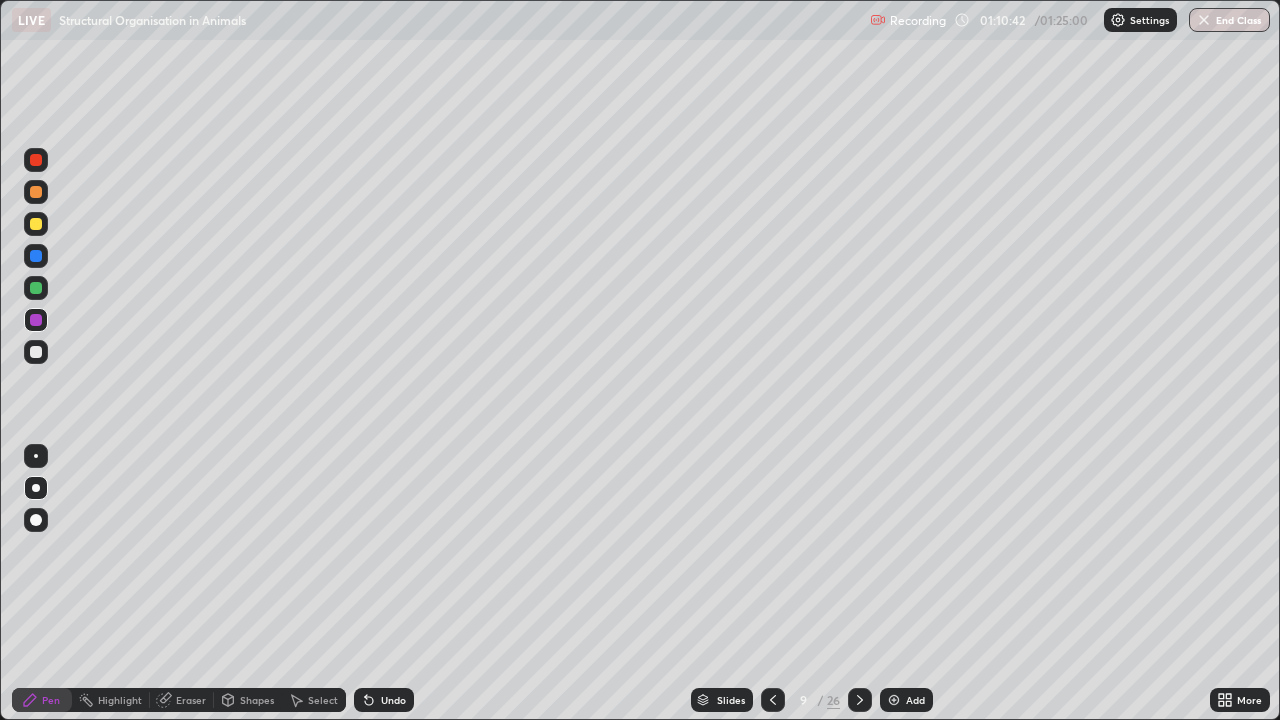 click at bounding box center (36, 288) 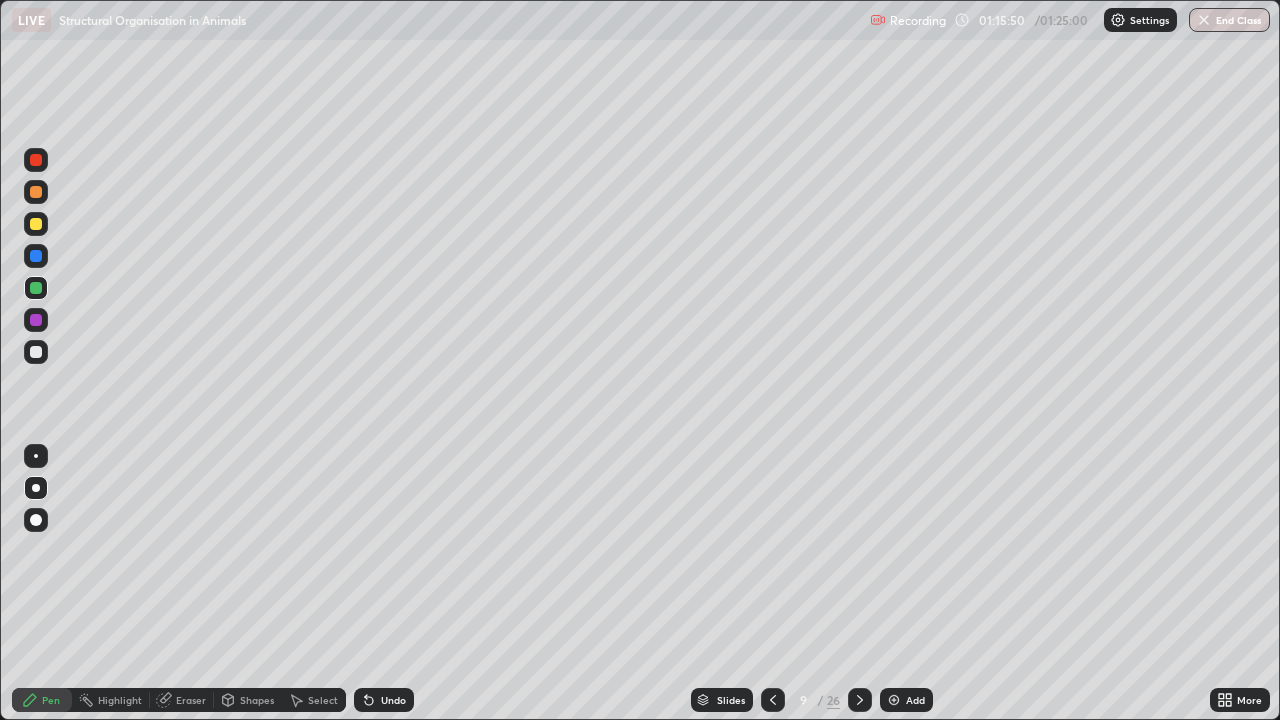 click on "Add" at bounding box center (915, 700) 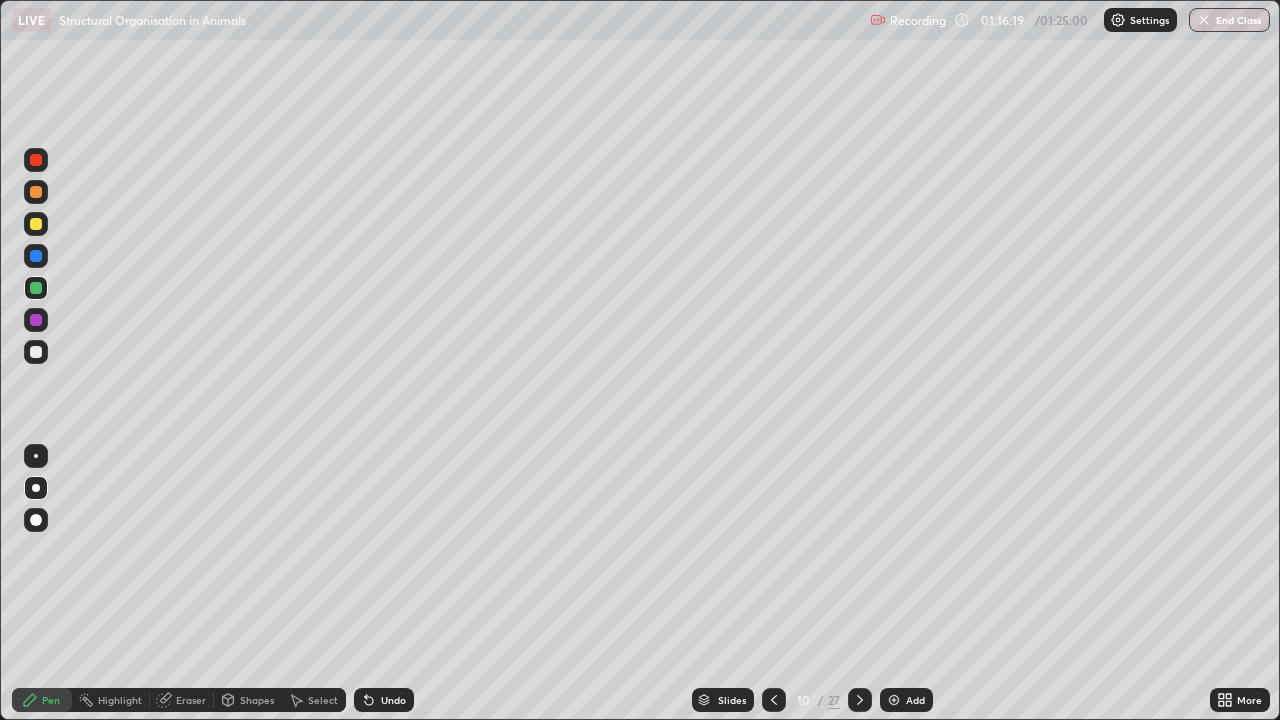 click at bounding box center (36, 456) 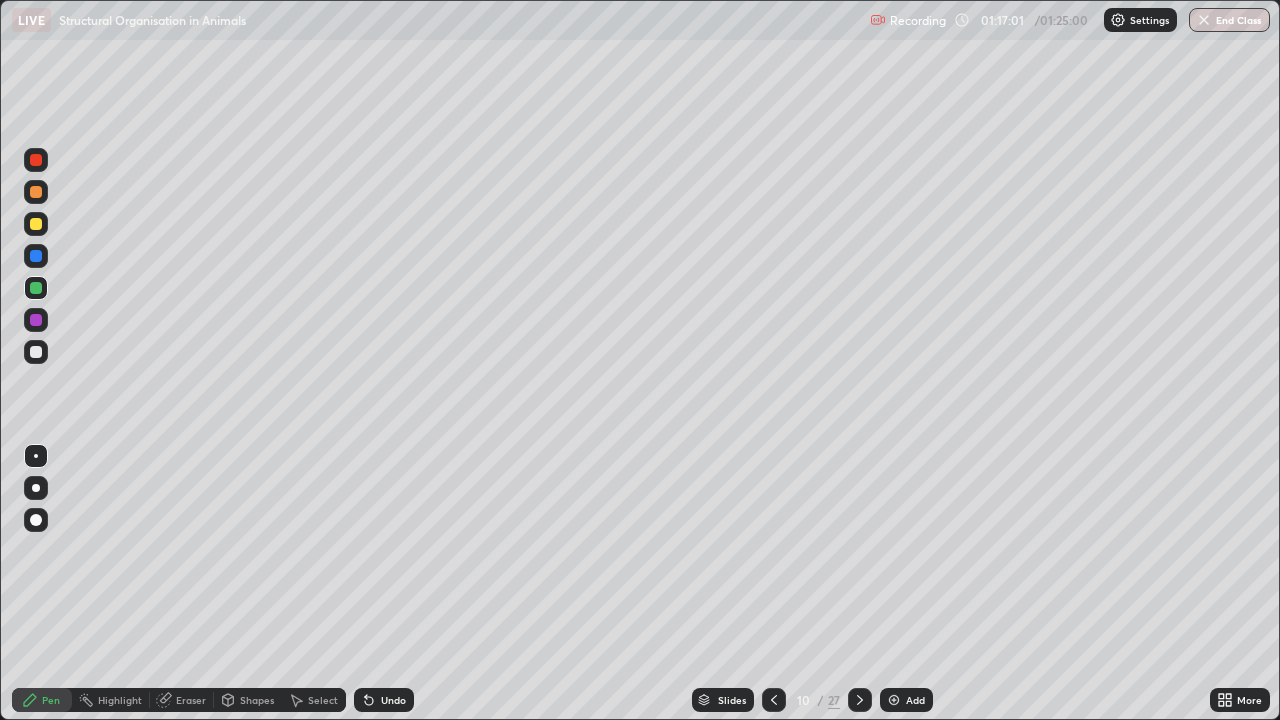 click at bounding box center [36, 256] 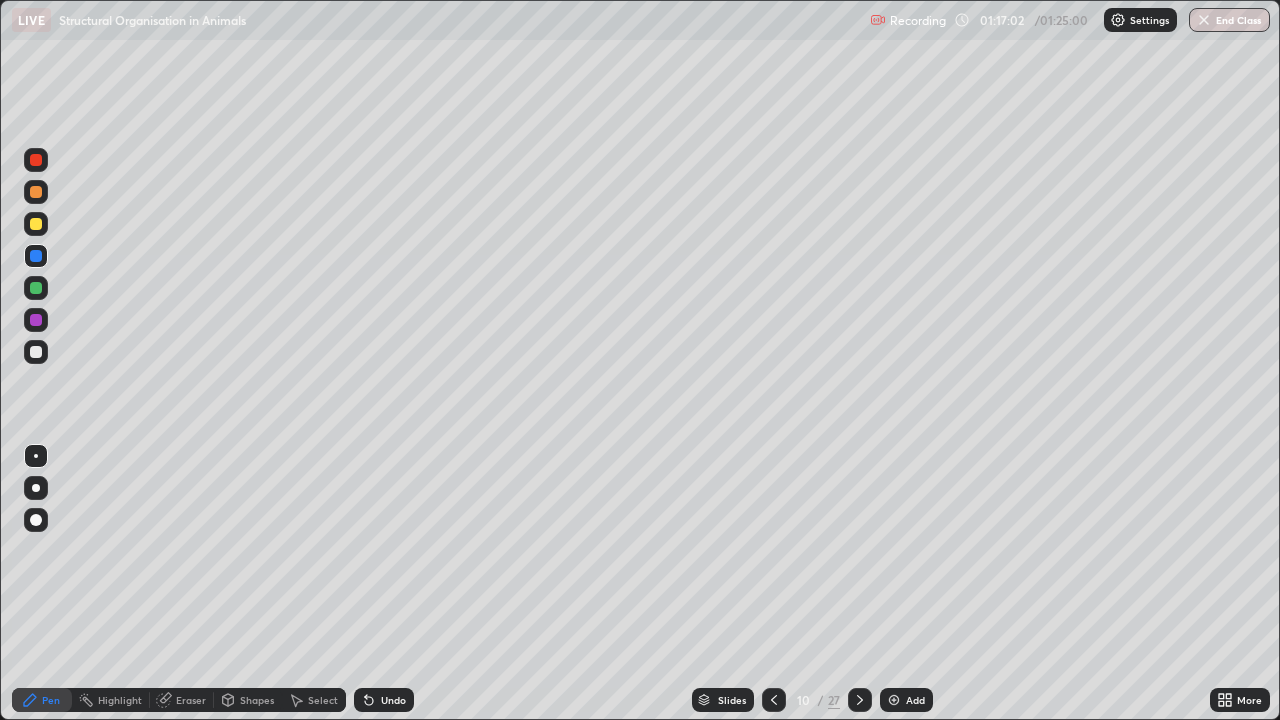 click at bounding box center (36, 160) 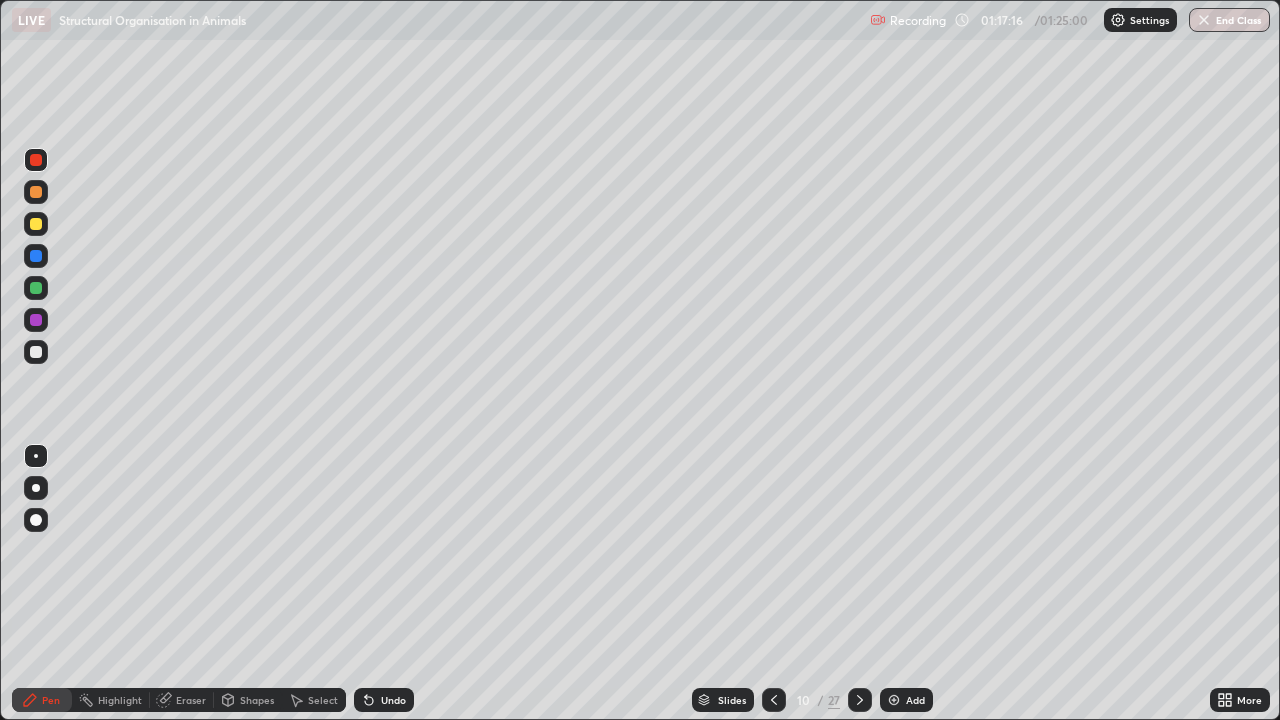 click at bounding box center (36, 256) 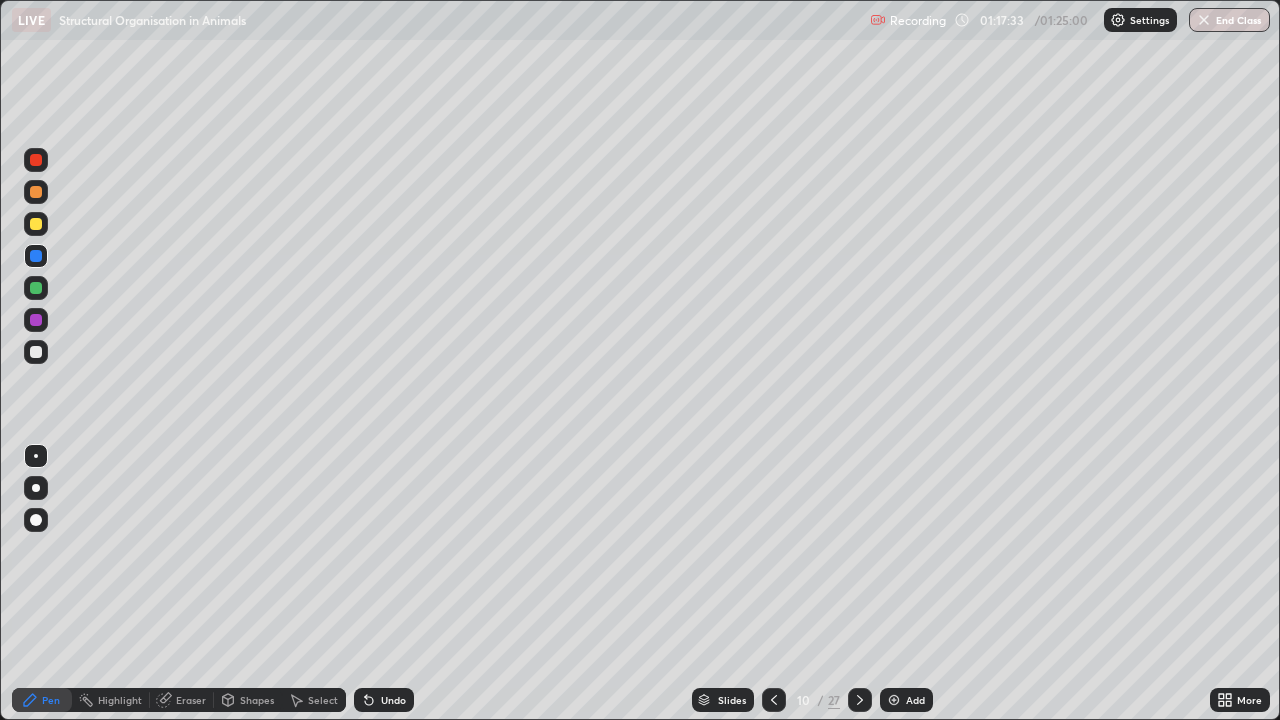 click at bounding box center (36, 288) 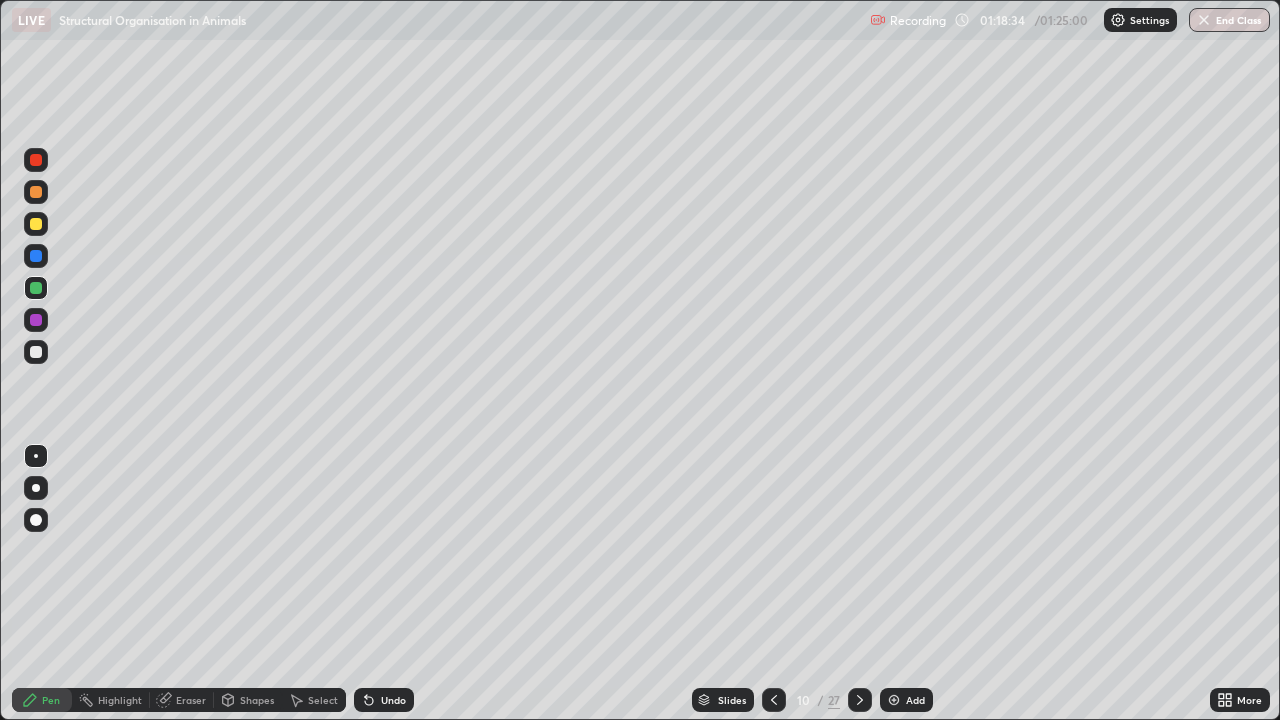 click on "Undo" at bounding box center [393, 700] 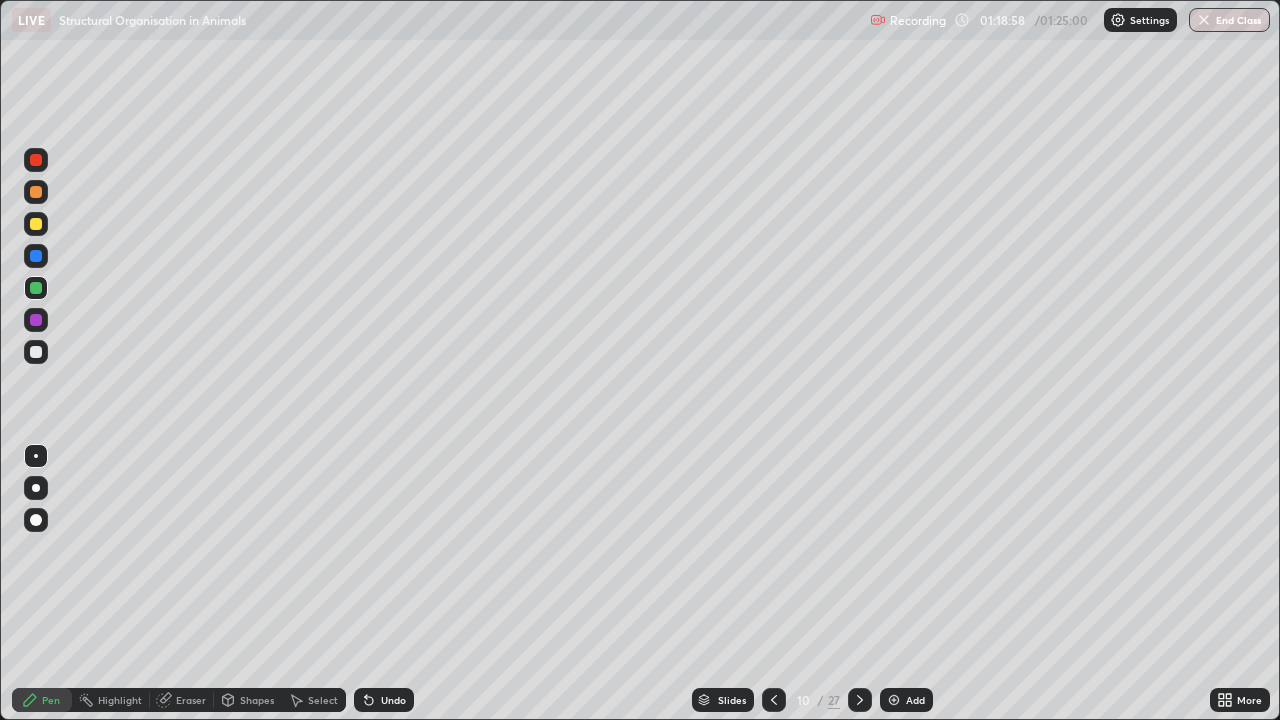 click at bounding box center [36, 456] 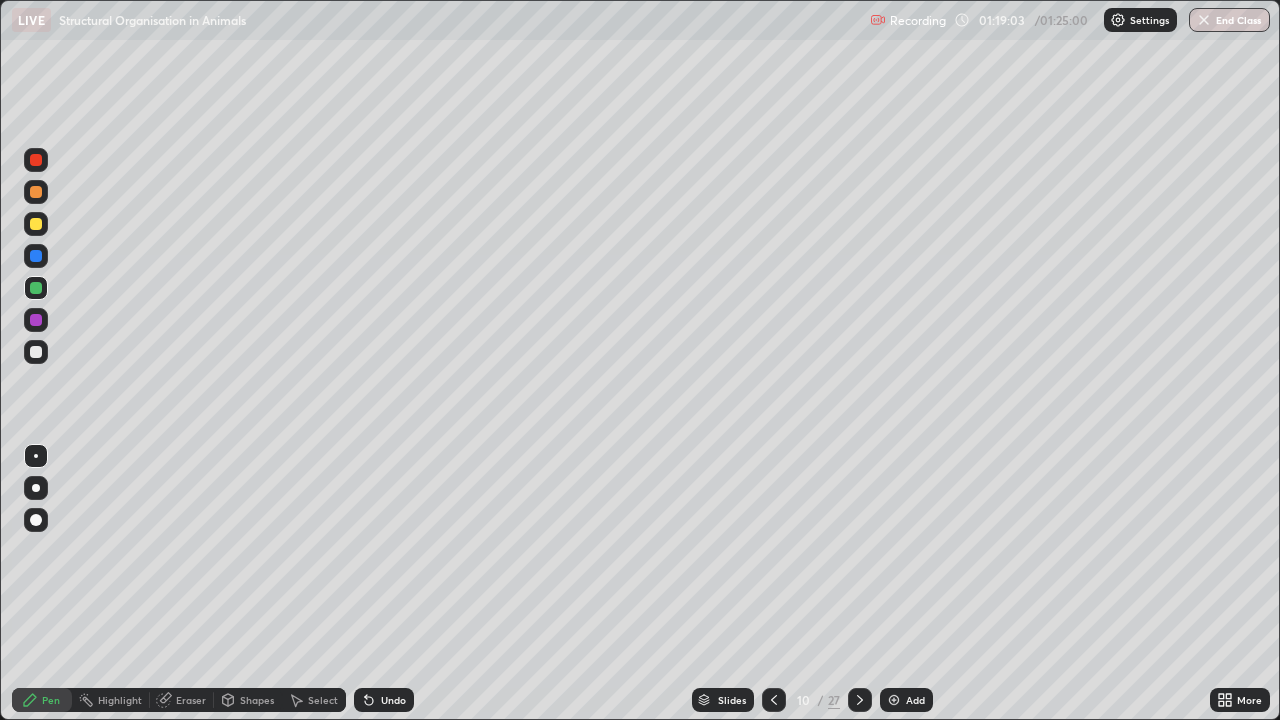 click at bounding box center (36, 160) 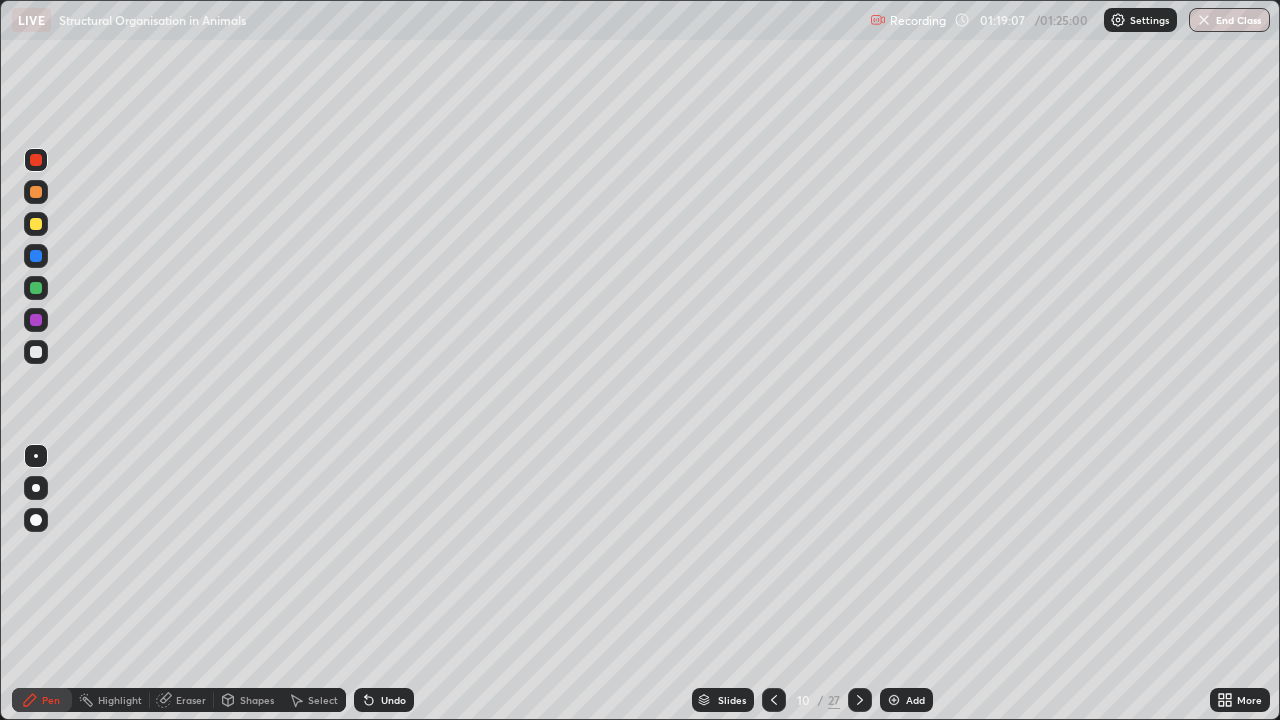 click on "Undo" at bounding box center (393, 700) 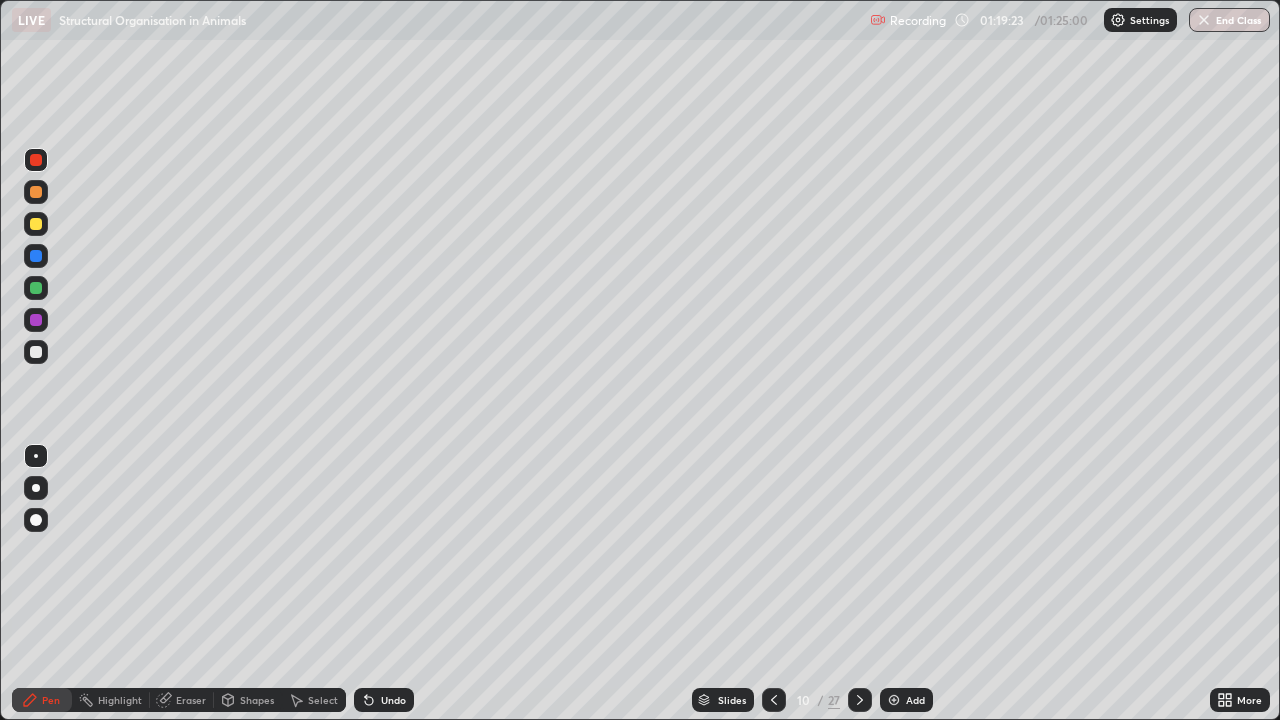 click at bounding box center [36, 320] 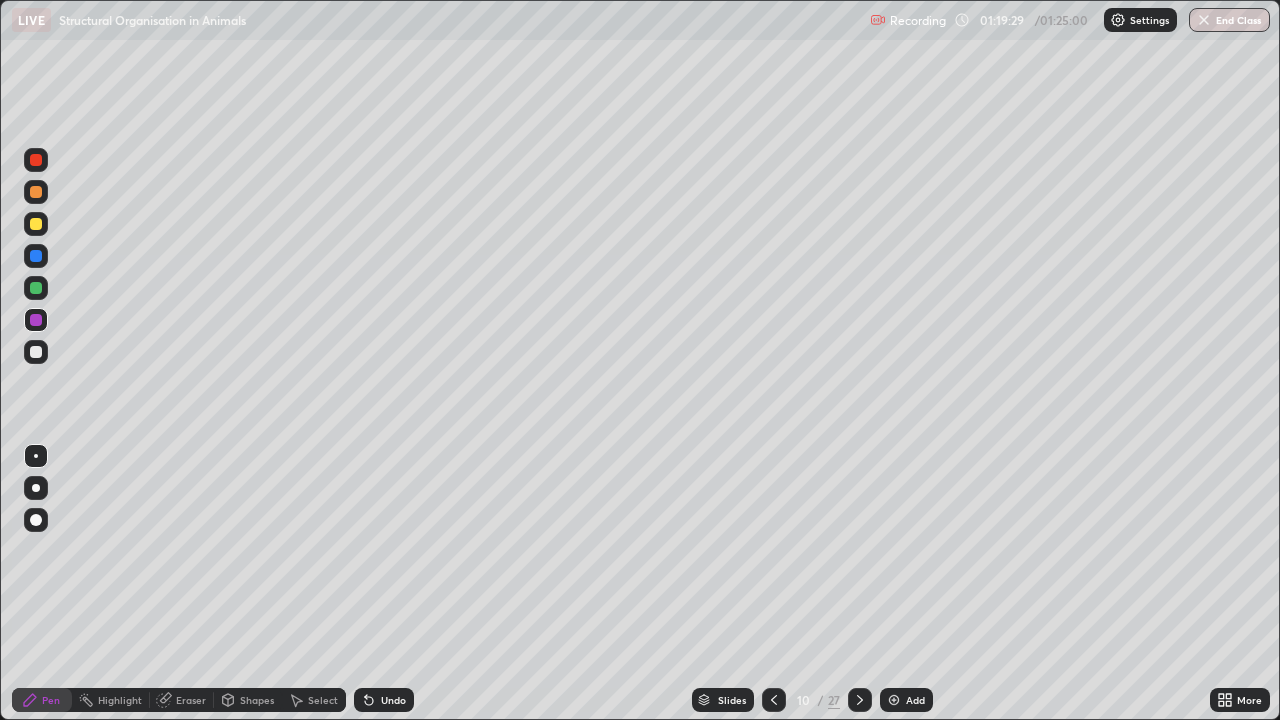 click on "Undo" at bounding box center [393, 700] 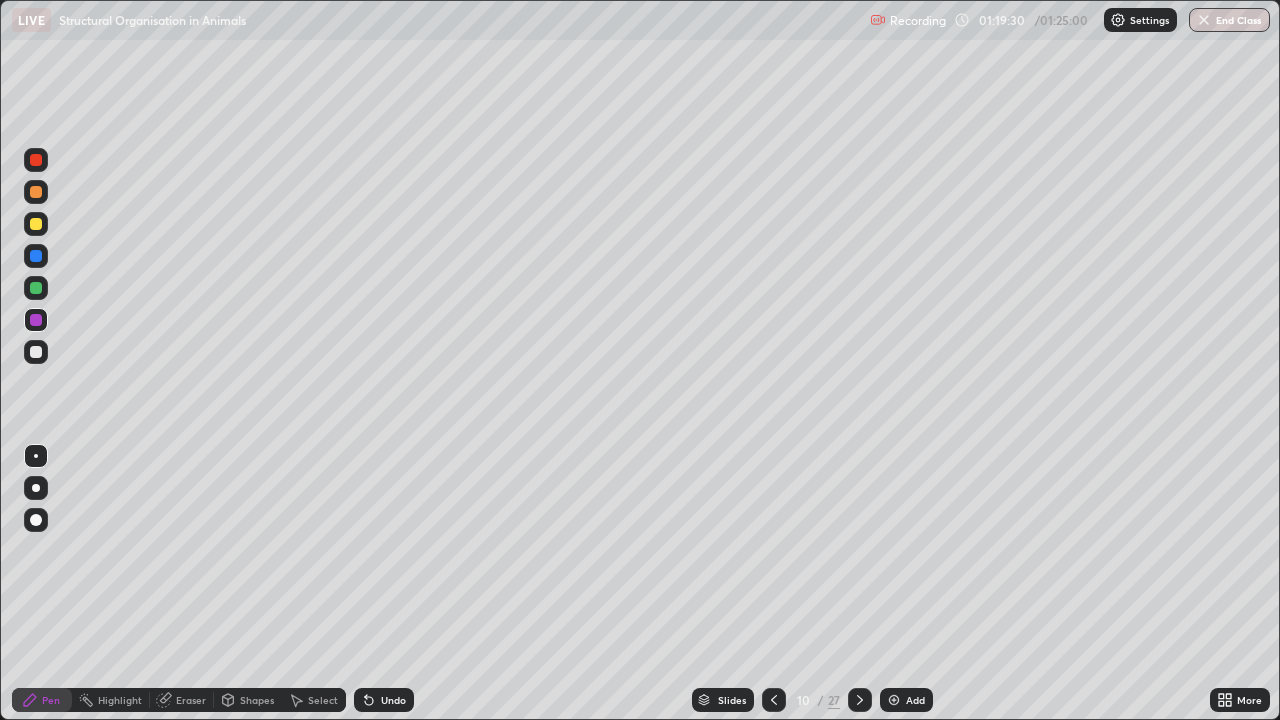 click on "Undo" at bounding box center [393, 700] 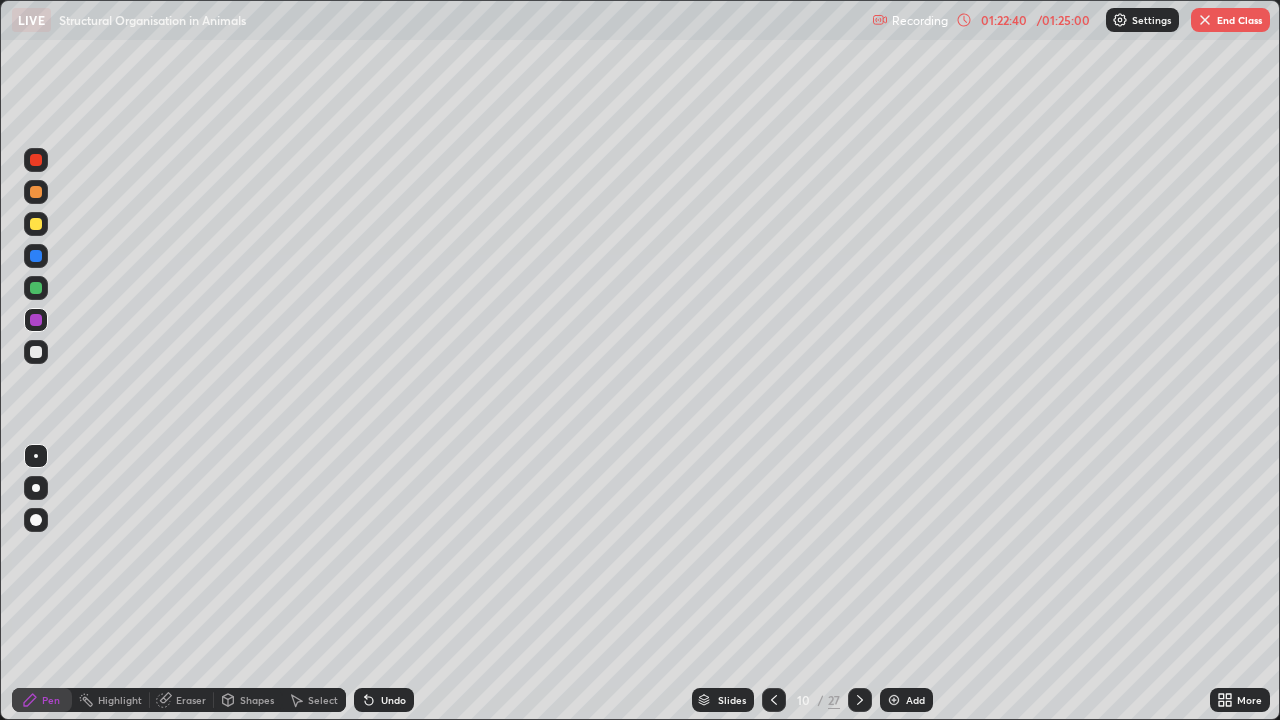 click at bounding box center [36, 160] 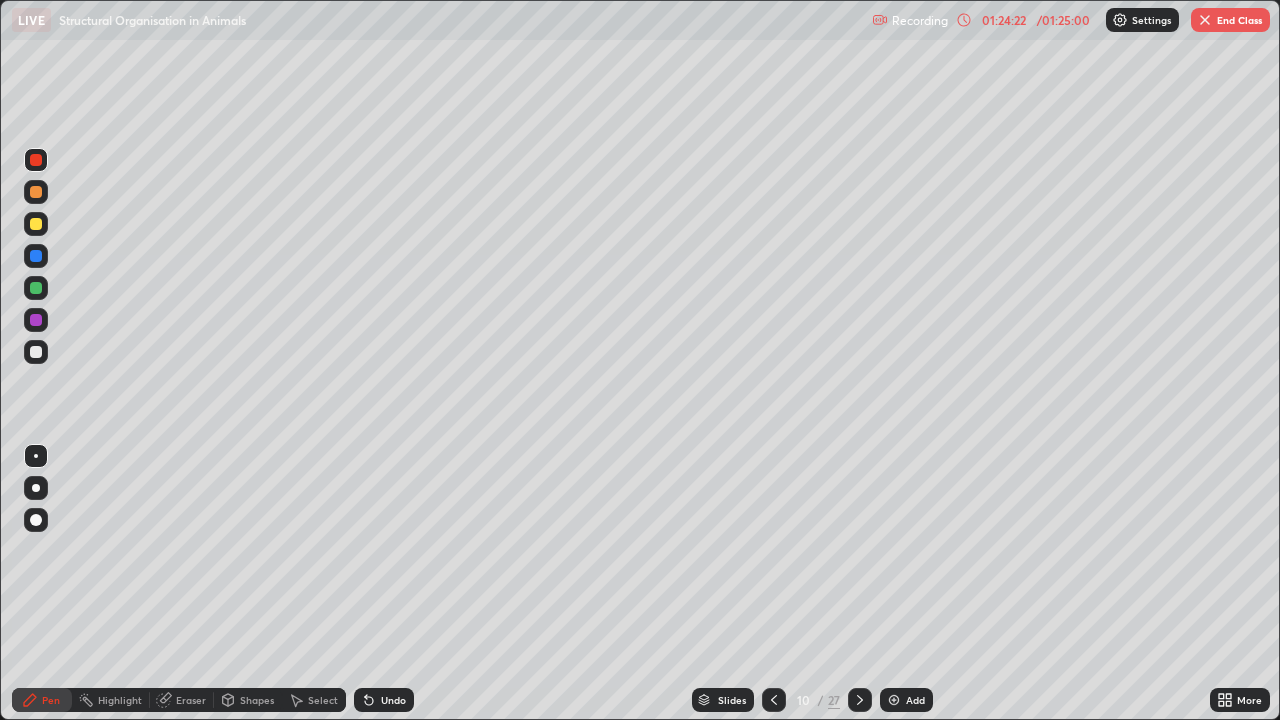click at bounding box center (36, 288) 